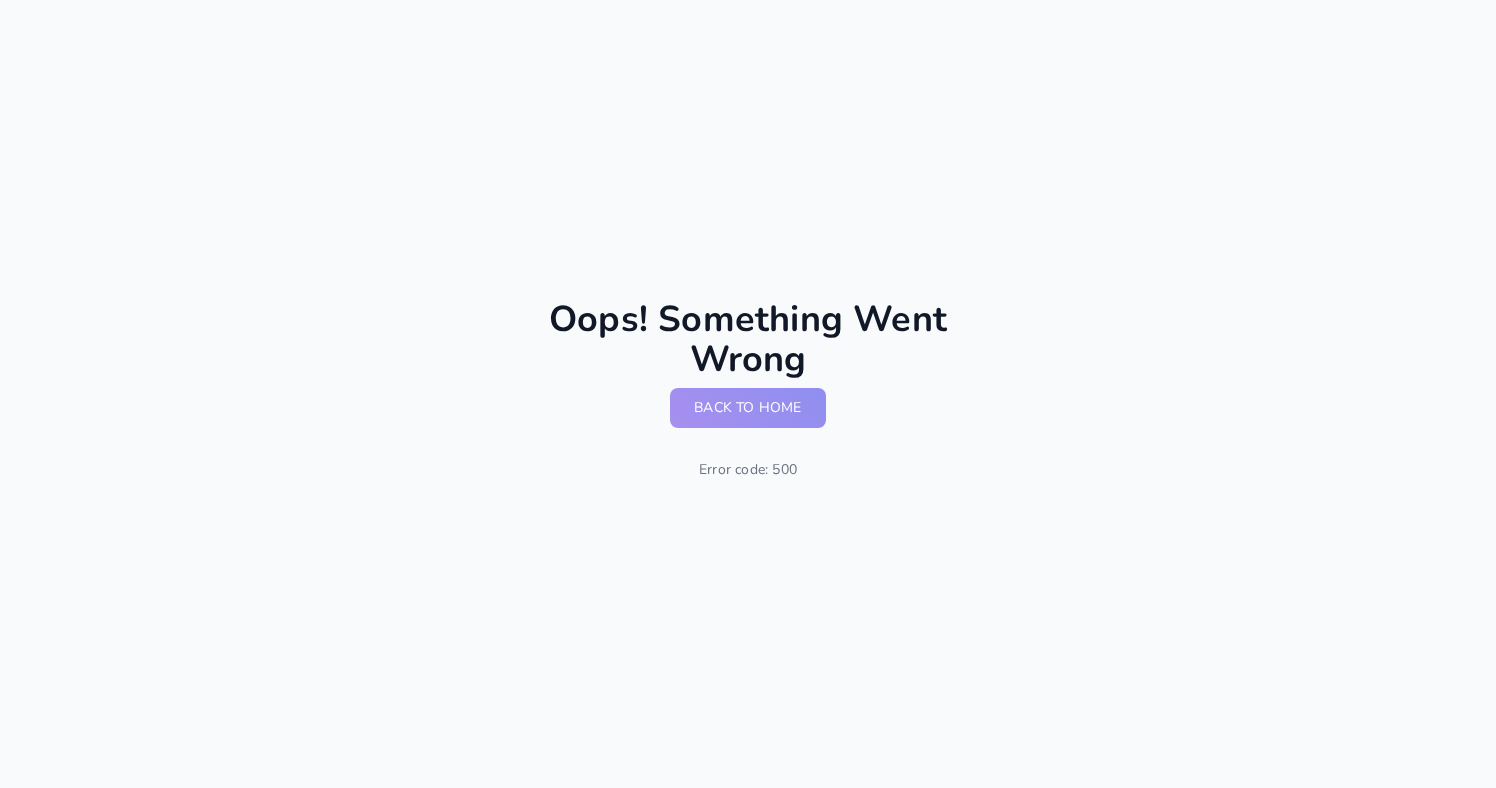 scroll, scrollTop: 0, scrollLeft: 0, axis: both 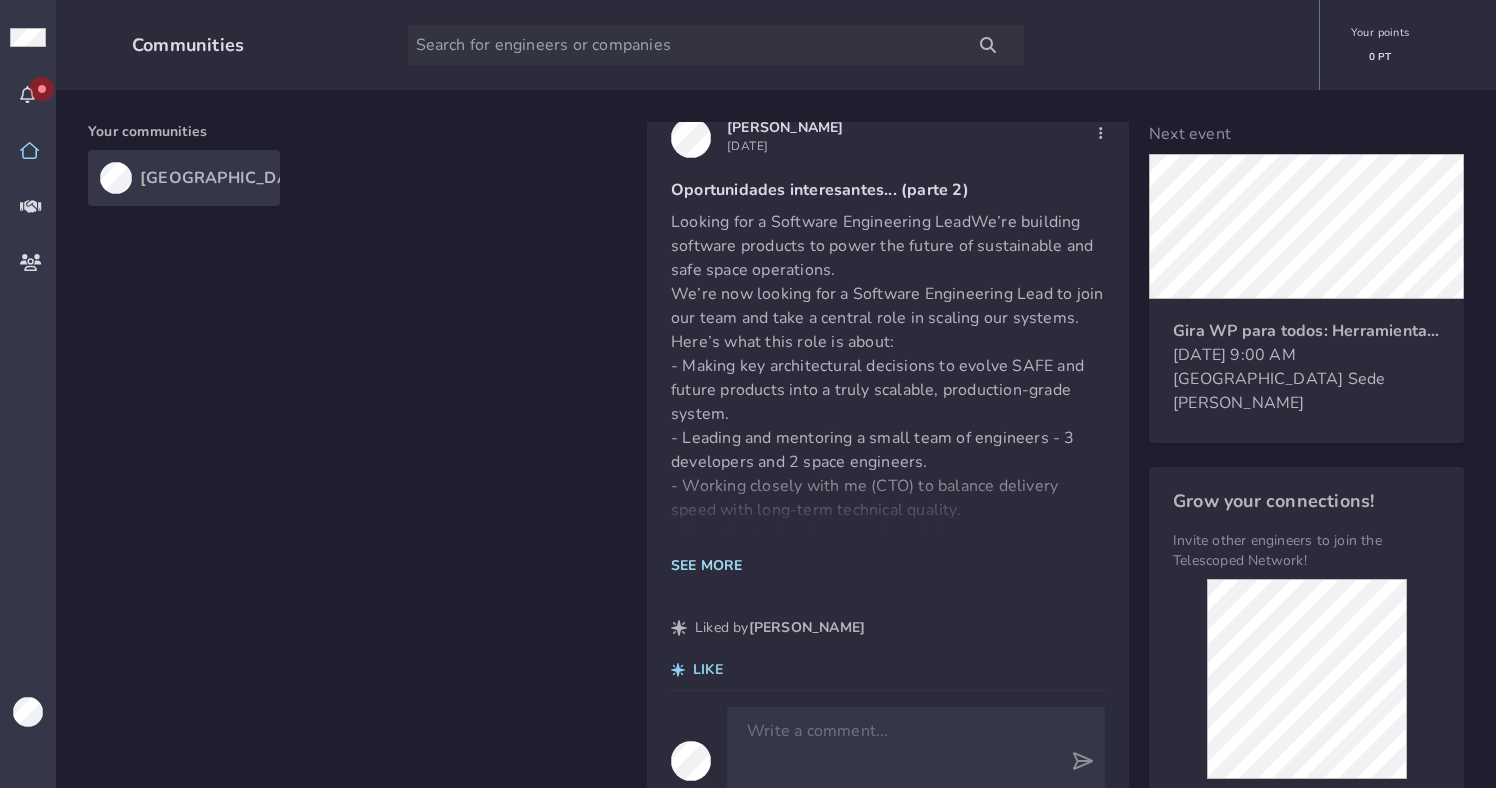 click on "SEE MORE" 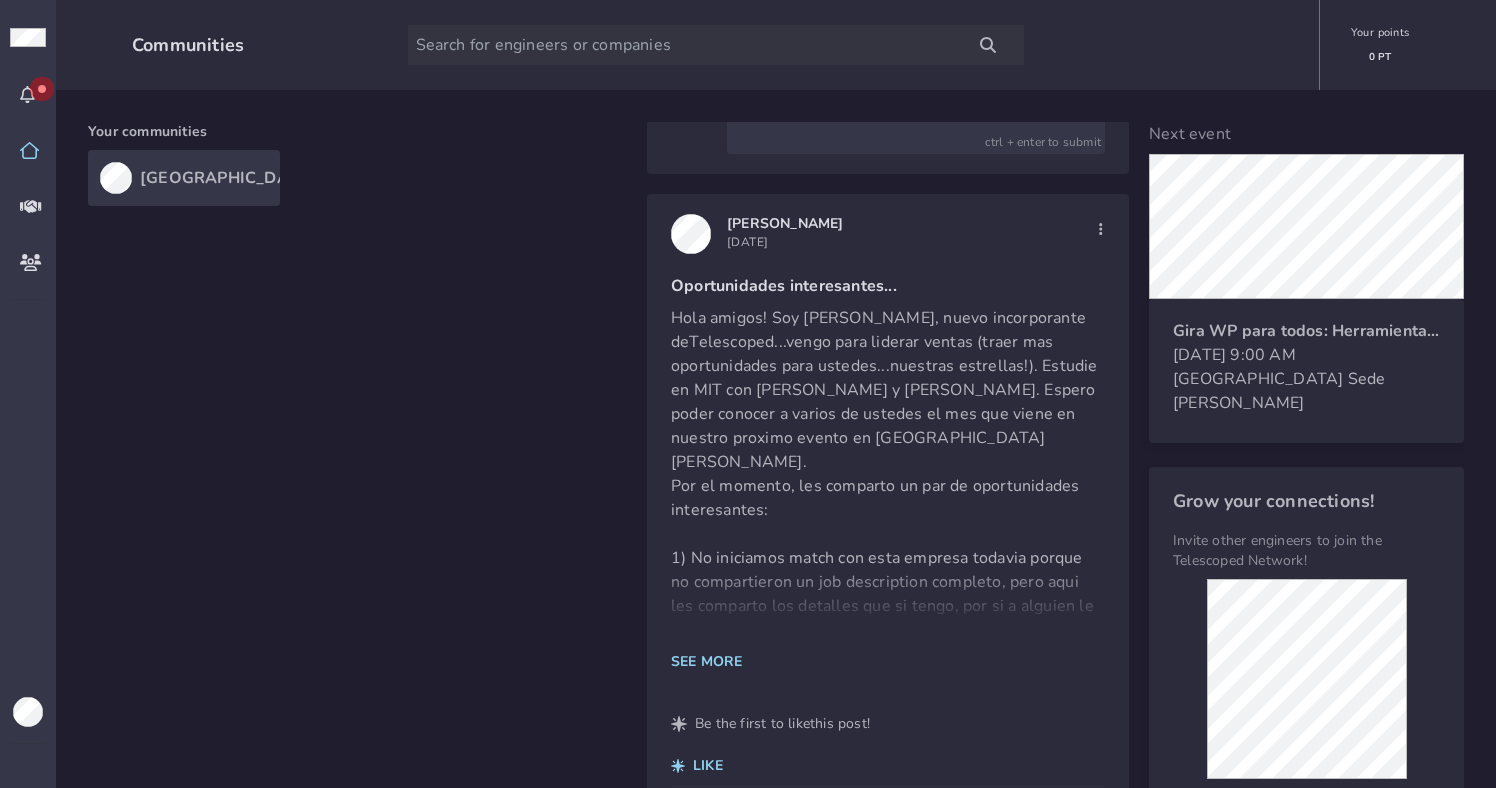 scroll, scrollTop: 2022, scrollLeft: 0, axis: vertical 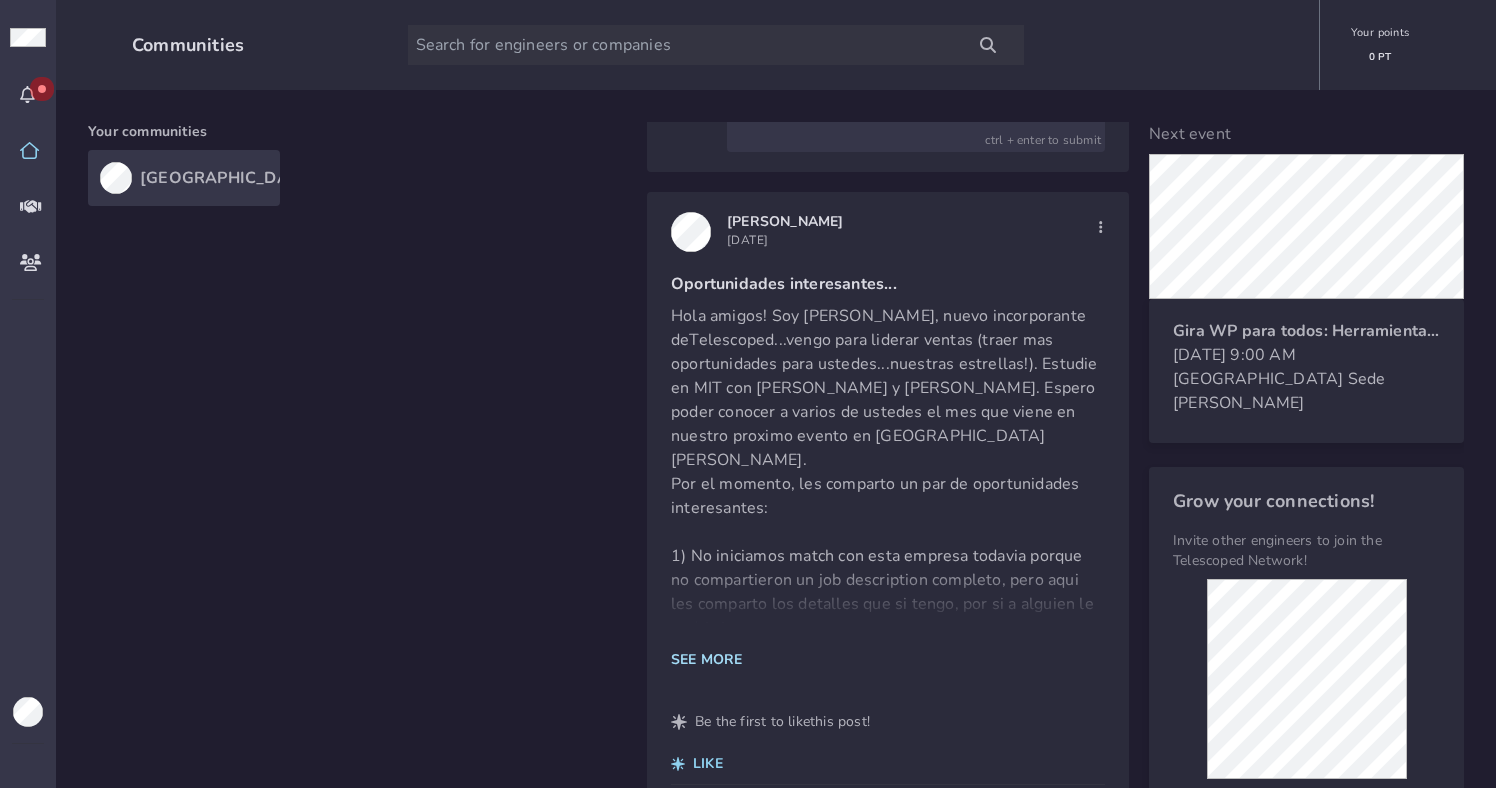 click on "SEE MORE" 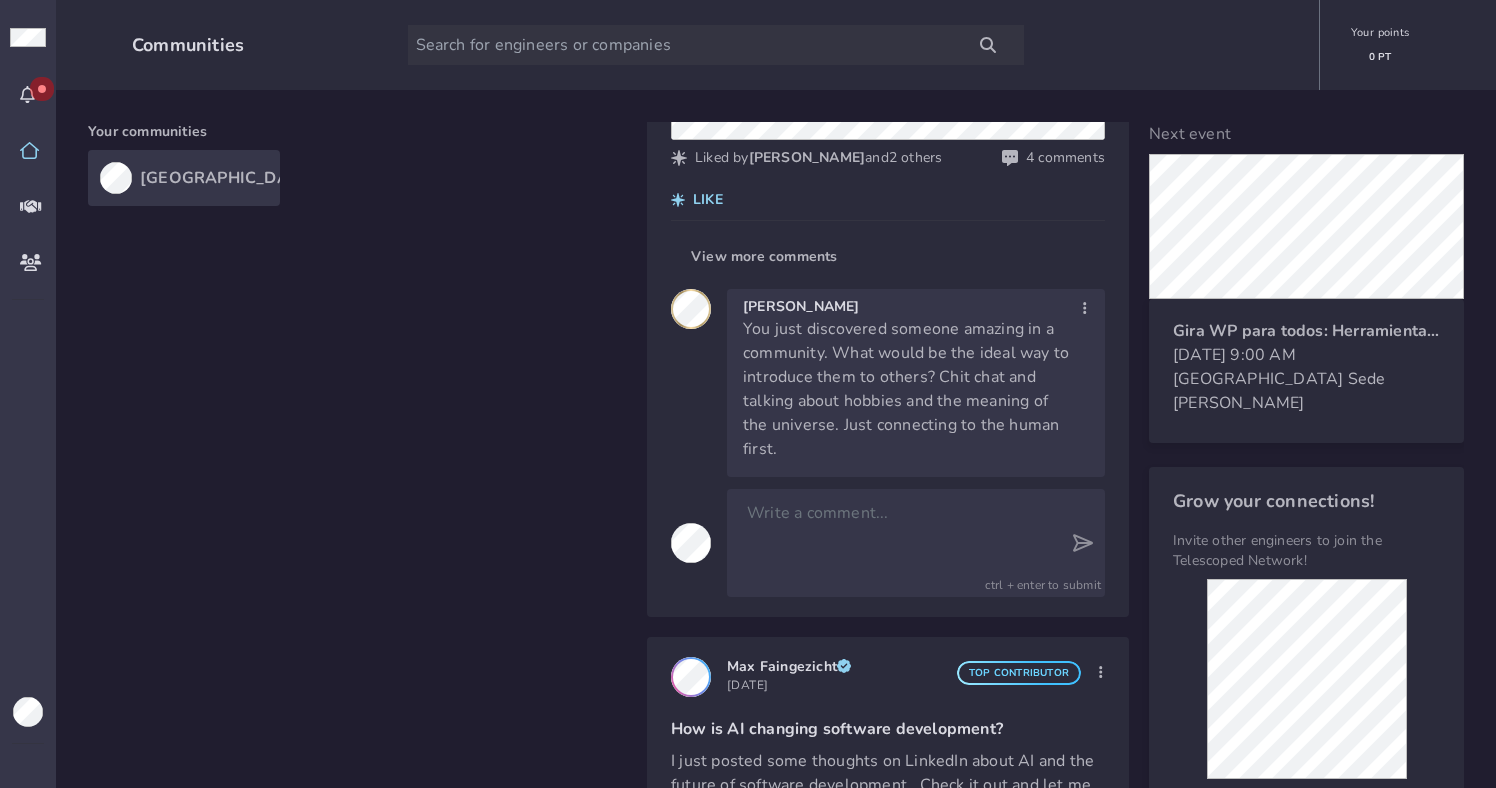 scroll, scrollTop: 5991, scrollLeft: 0, axis: vertical 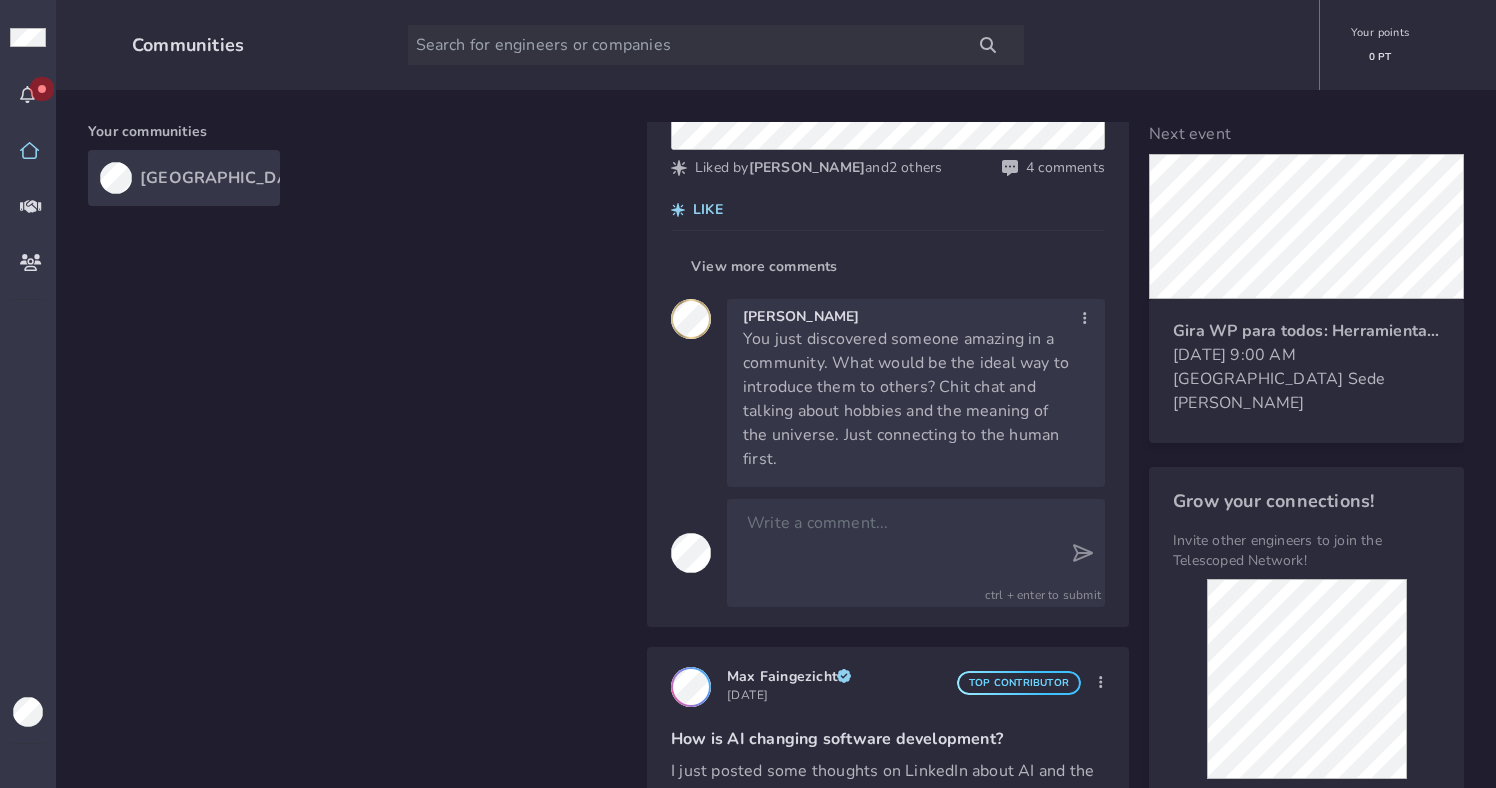 click 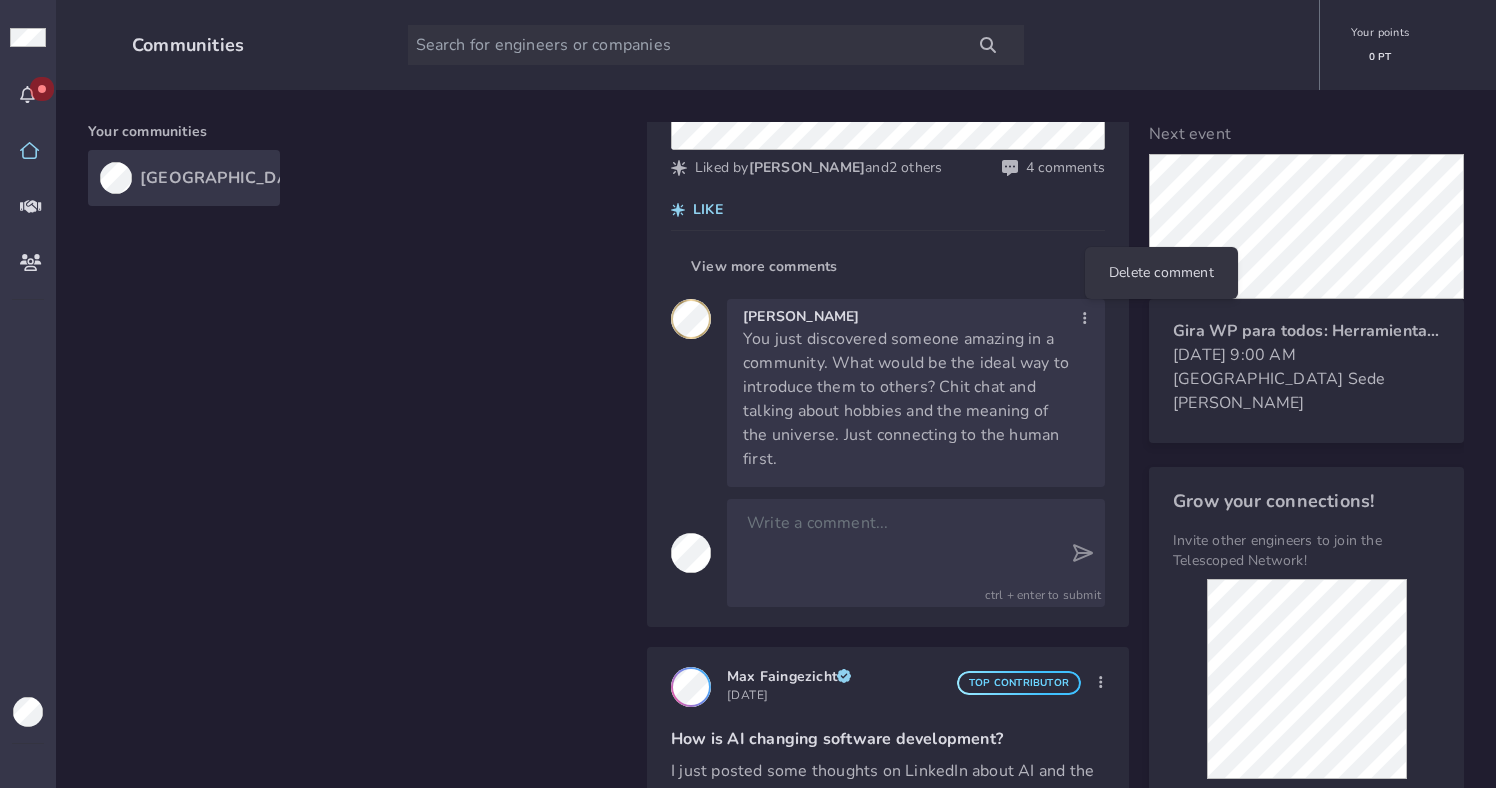 click on "Starter 0 PT   Communities Your points 0 PT  Your communities [GEOGRAPHIC_DATA] [GEOGRAPHIC_DATA]  View scoreboard   Posts  Events Members About Post Something! [PERSON_NAME]   [DATE]   Top Contributor  Gira WP para todos: Herramientas para emprender  View Event   Liked by  [PERSON_NAME]  LIKE   ctrl + enter to submit  [PERSON_NAME]   [DATE]  Oportunidades interesantes... (parte 2)
Looking for a Software Engineering LeadWe’re building software products to power the future of sustainable and safe space operations. We’re now looking for a Software Engineering Lead to join our team and take a central role in scaling our systems. Here’s what this role is about: - Making key architectural decisions to evolve SAFE and future products into a truly scalable, production-grade system. - Leading and mentoring a small team of engineers - 3 developers and 2 space engineers. - Working closely with me (CTO) to balance delivery speed with long-term technical quality. - Contributing hands-on to the codebase - [DEMOGRAPHIC_DATA] job" at bounding box center [748, 394] 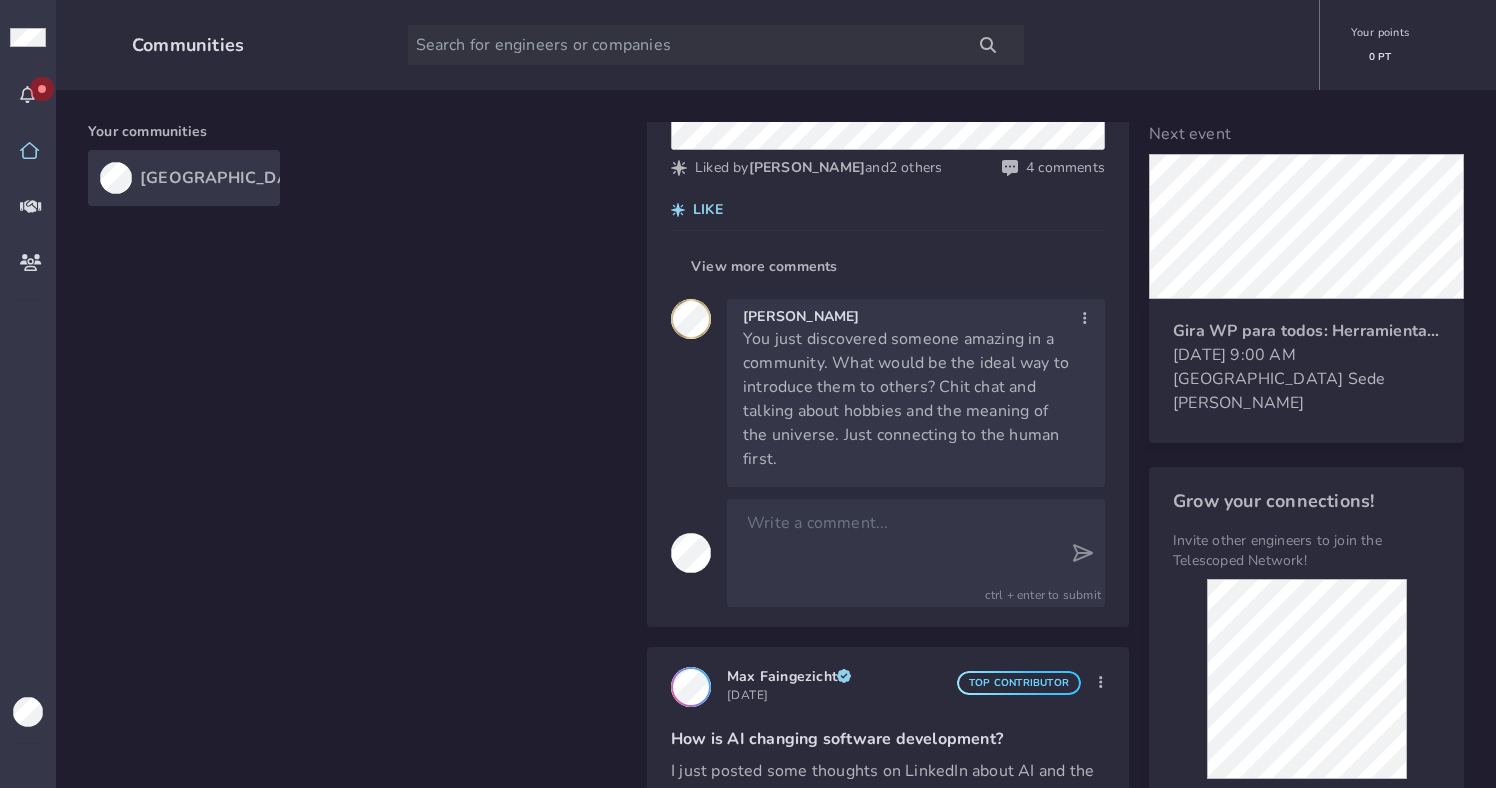 click on "You just discovered someone amazing in a community. What would be the ideal way to introduce them to others? Chit chat and talking about hobbies and the meaning of the universe. Just connecting to the human first." at bounding box center (908, 399) 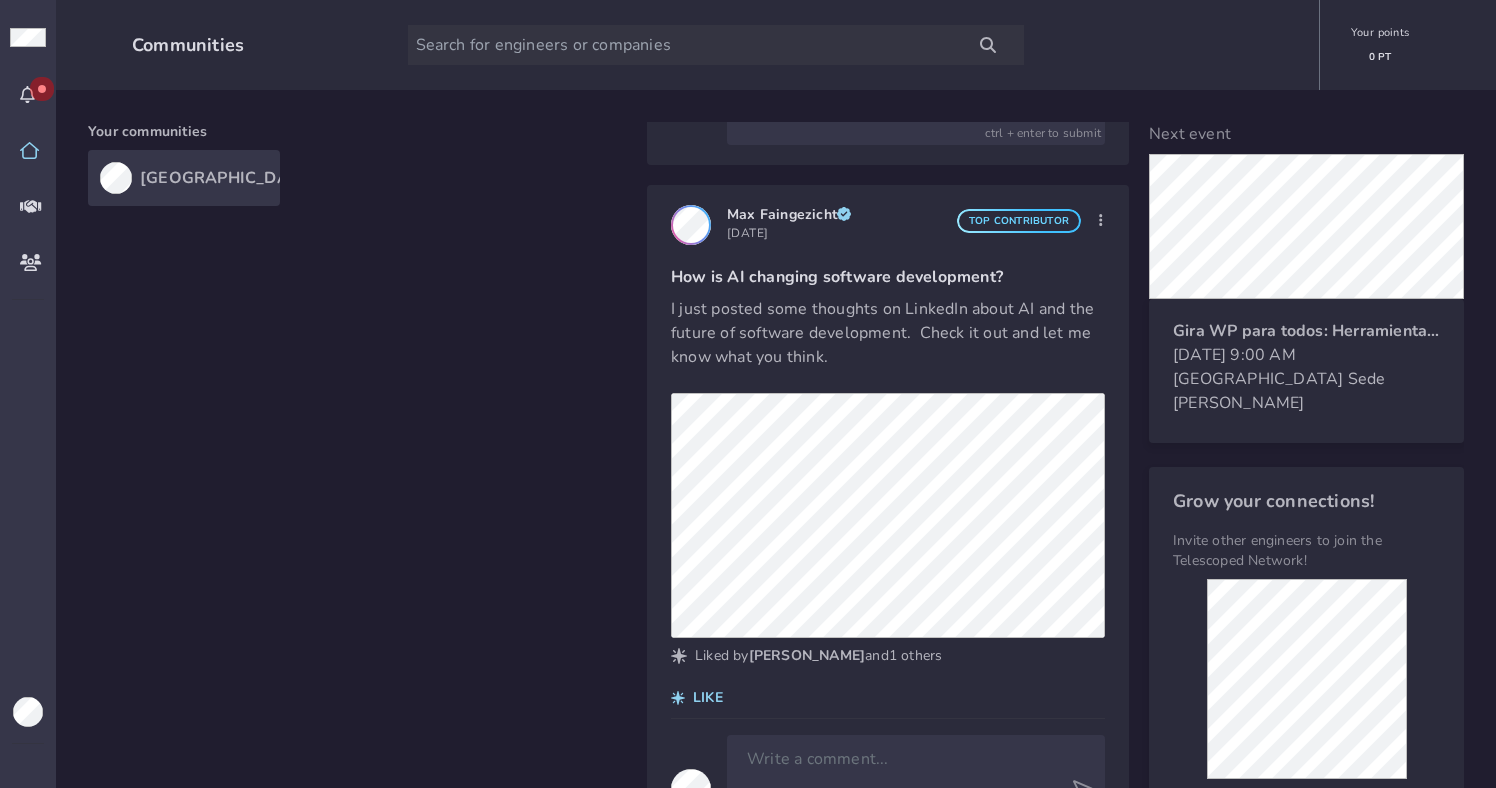 scroll, scrollTop: 6458, scrollLeft: 0, axis: vertical 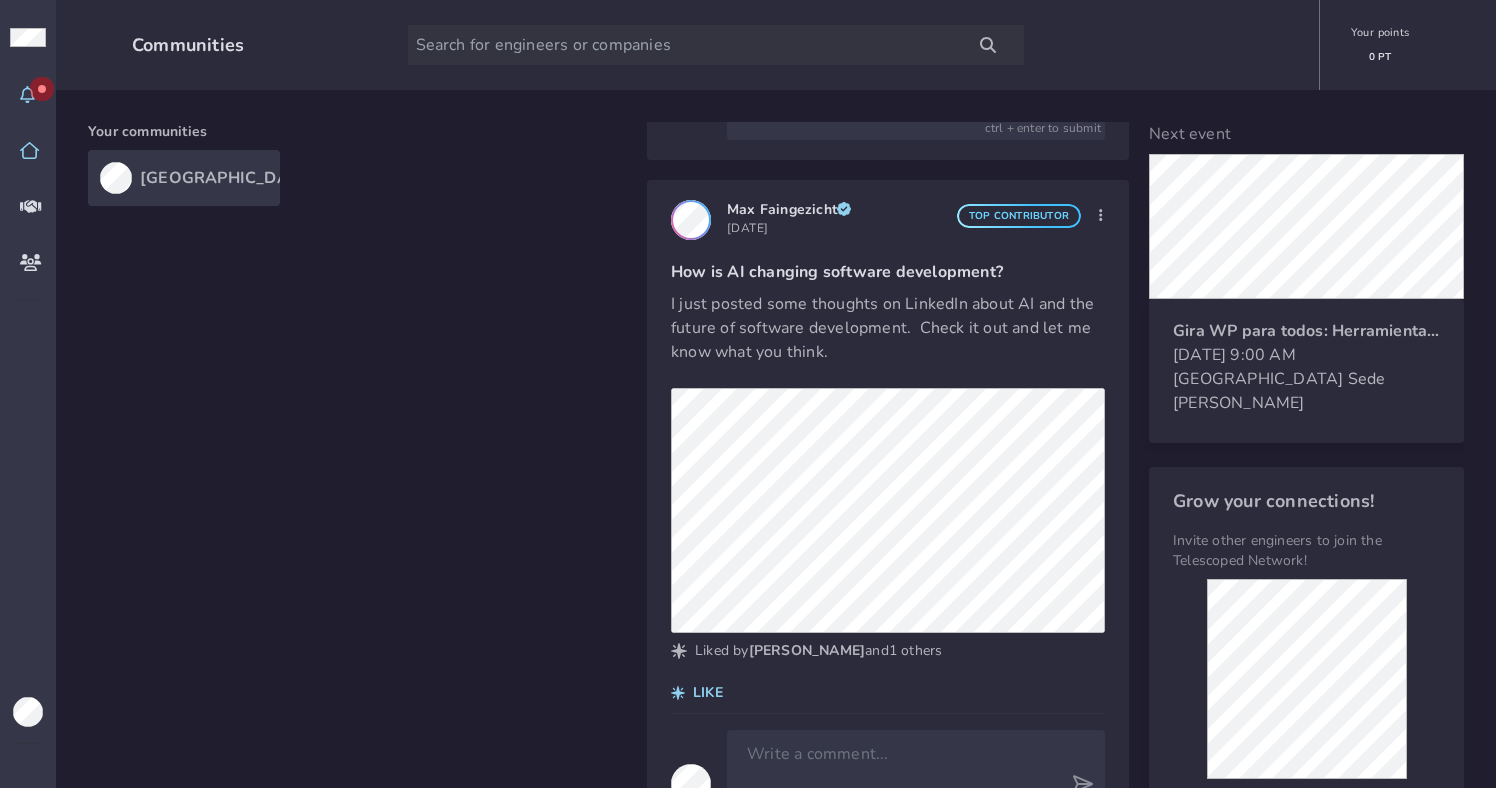 click 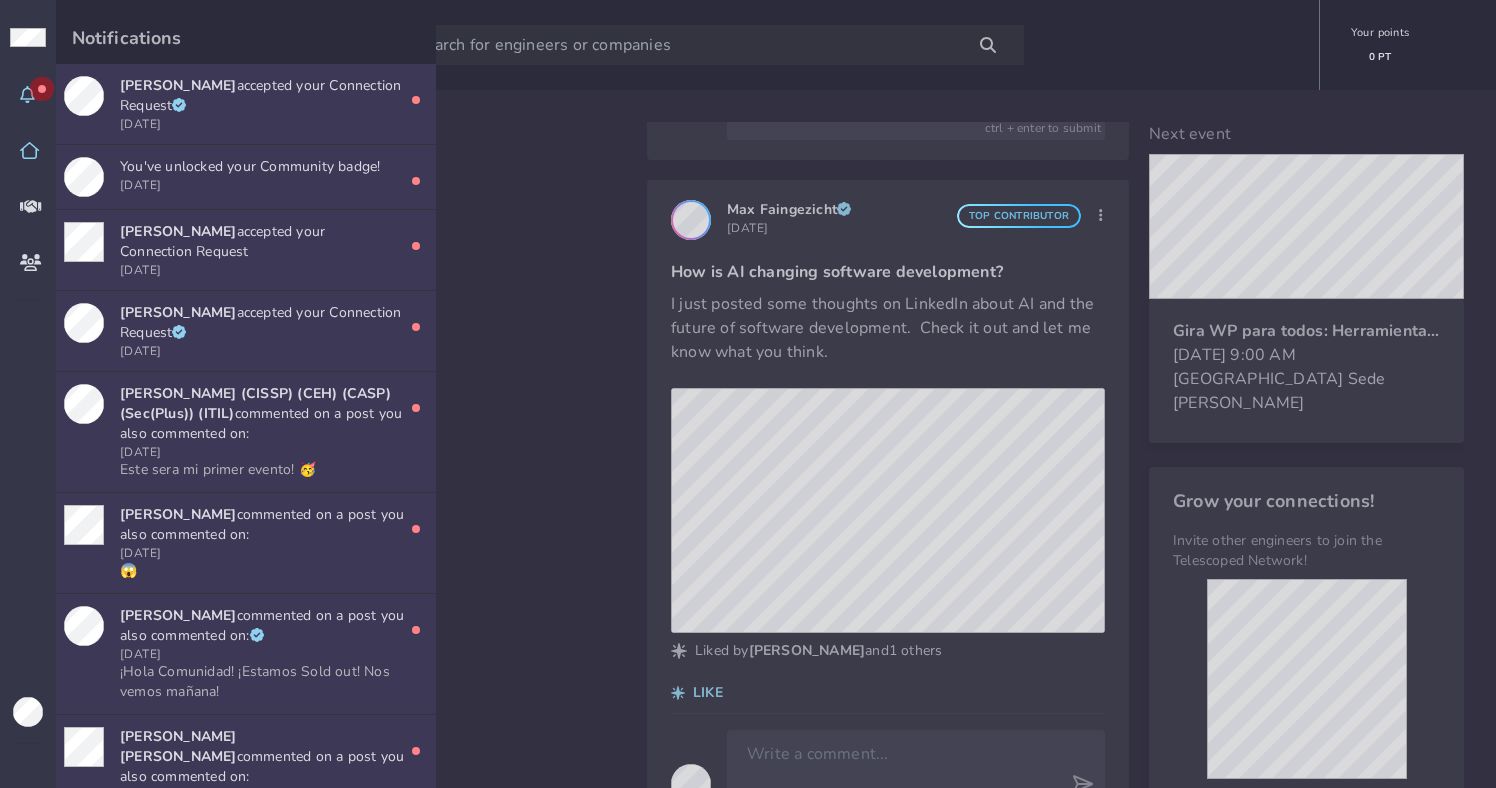 click on "[PERSON_NAME]   accepted your Connection Request" at bounding box center (266, 96) 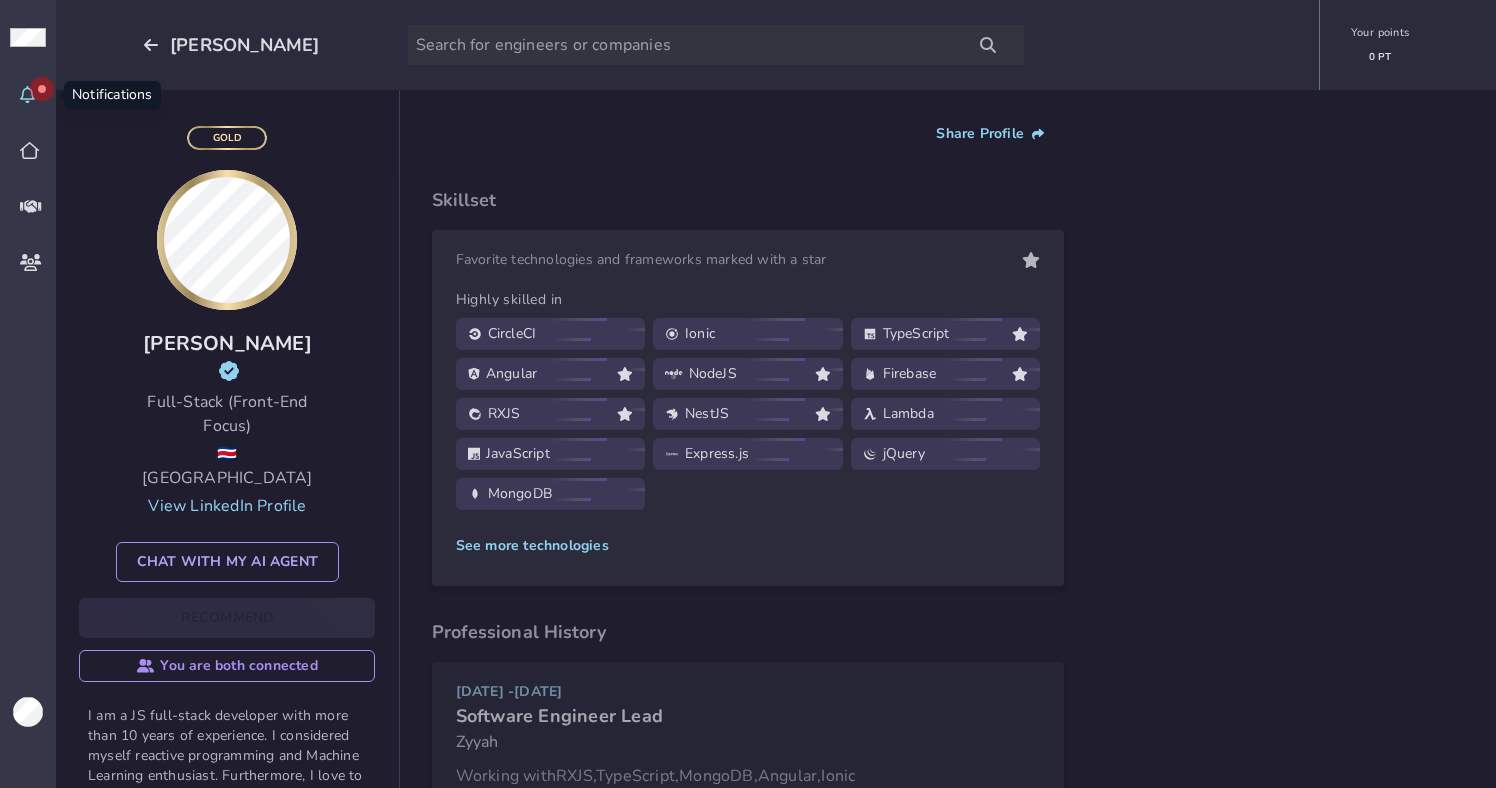 click 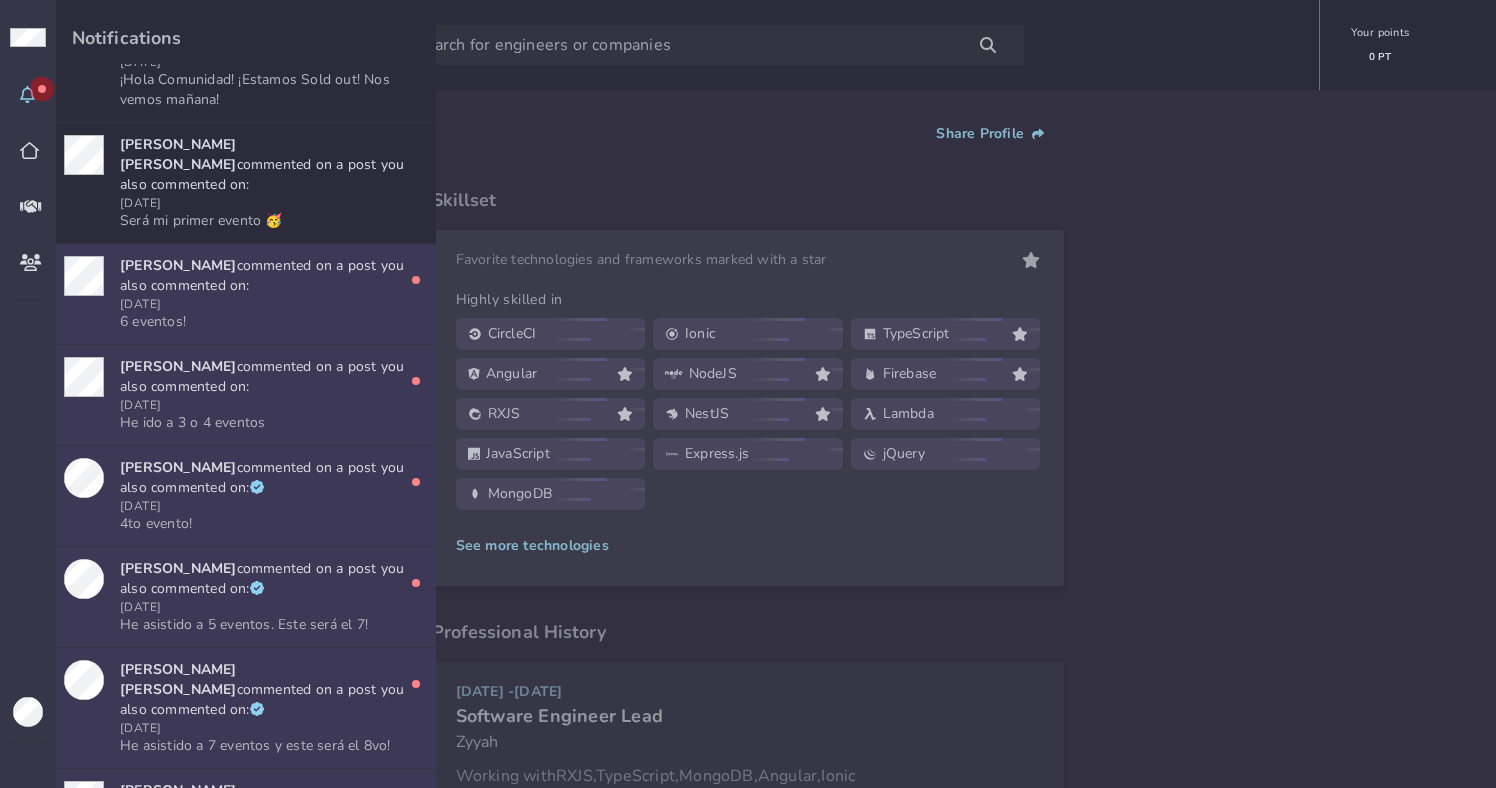 scroll, scrollTop: 593, scrollLeft: 0, axis: vertical 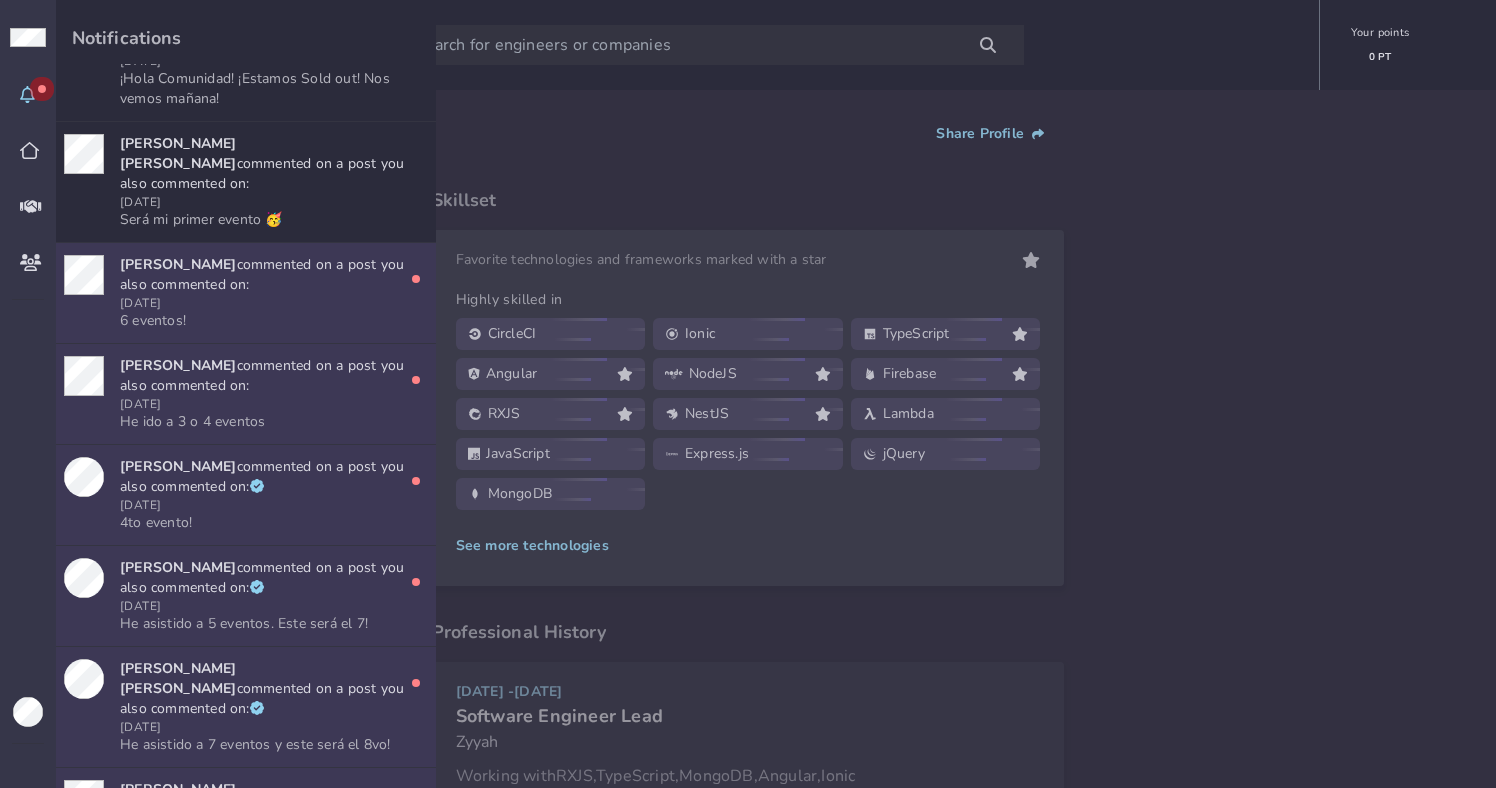 click on "[DATE]" at bounding box center (266, 303) 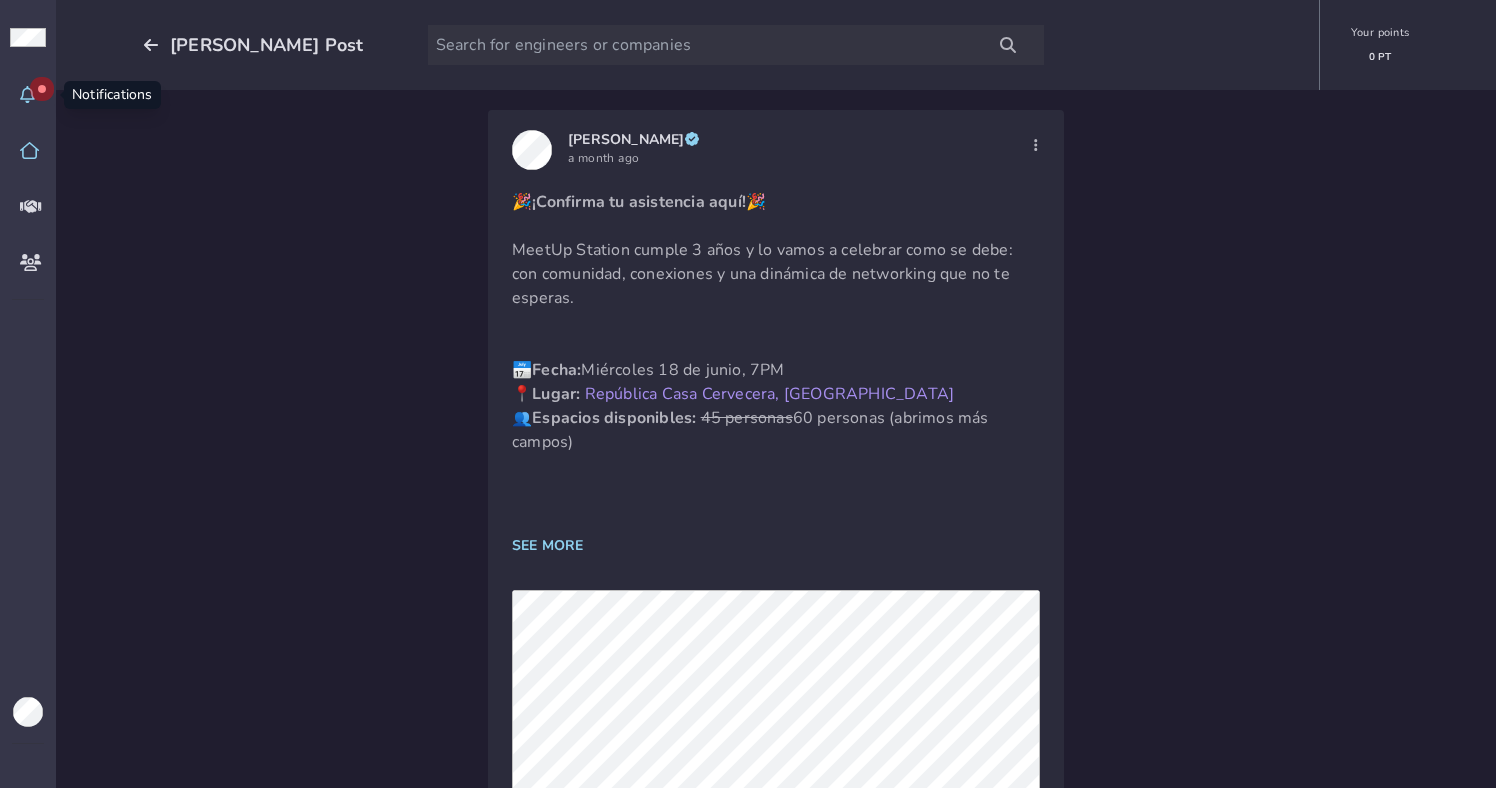 click 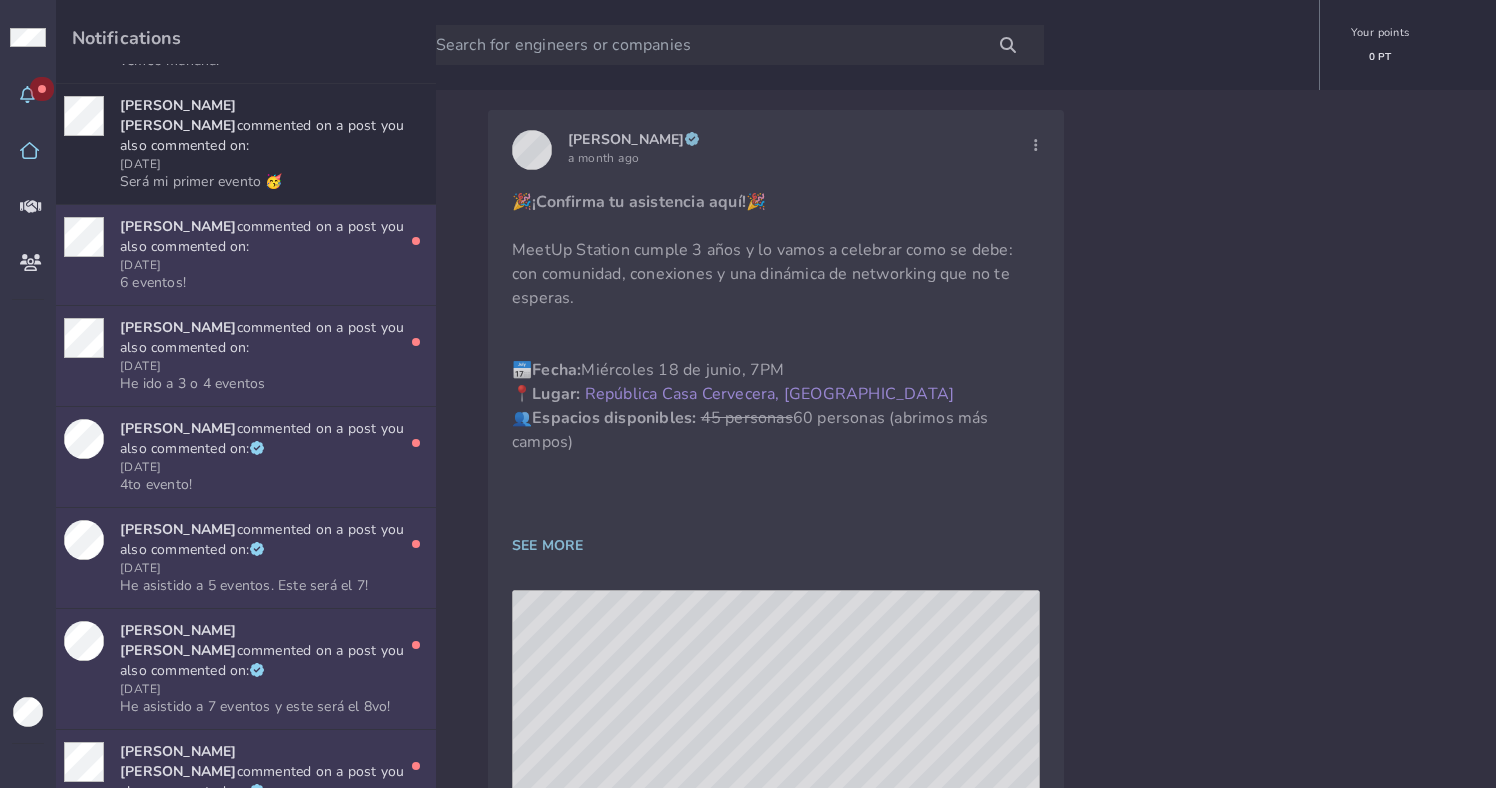 scroll, scrollTop: 638, scrollLeft: 0, axis: vertical 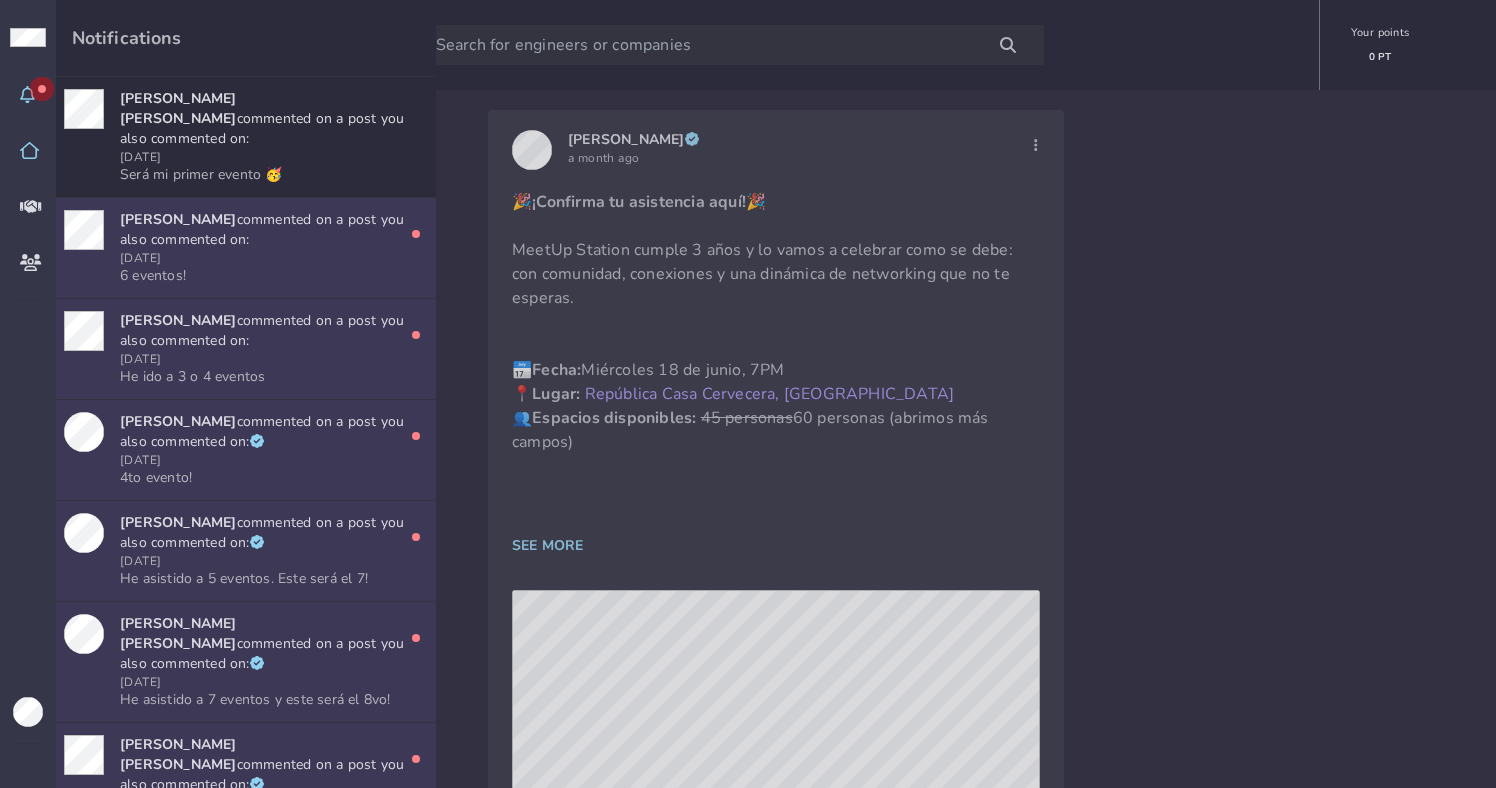 click on "6 eventos!" 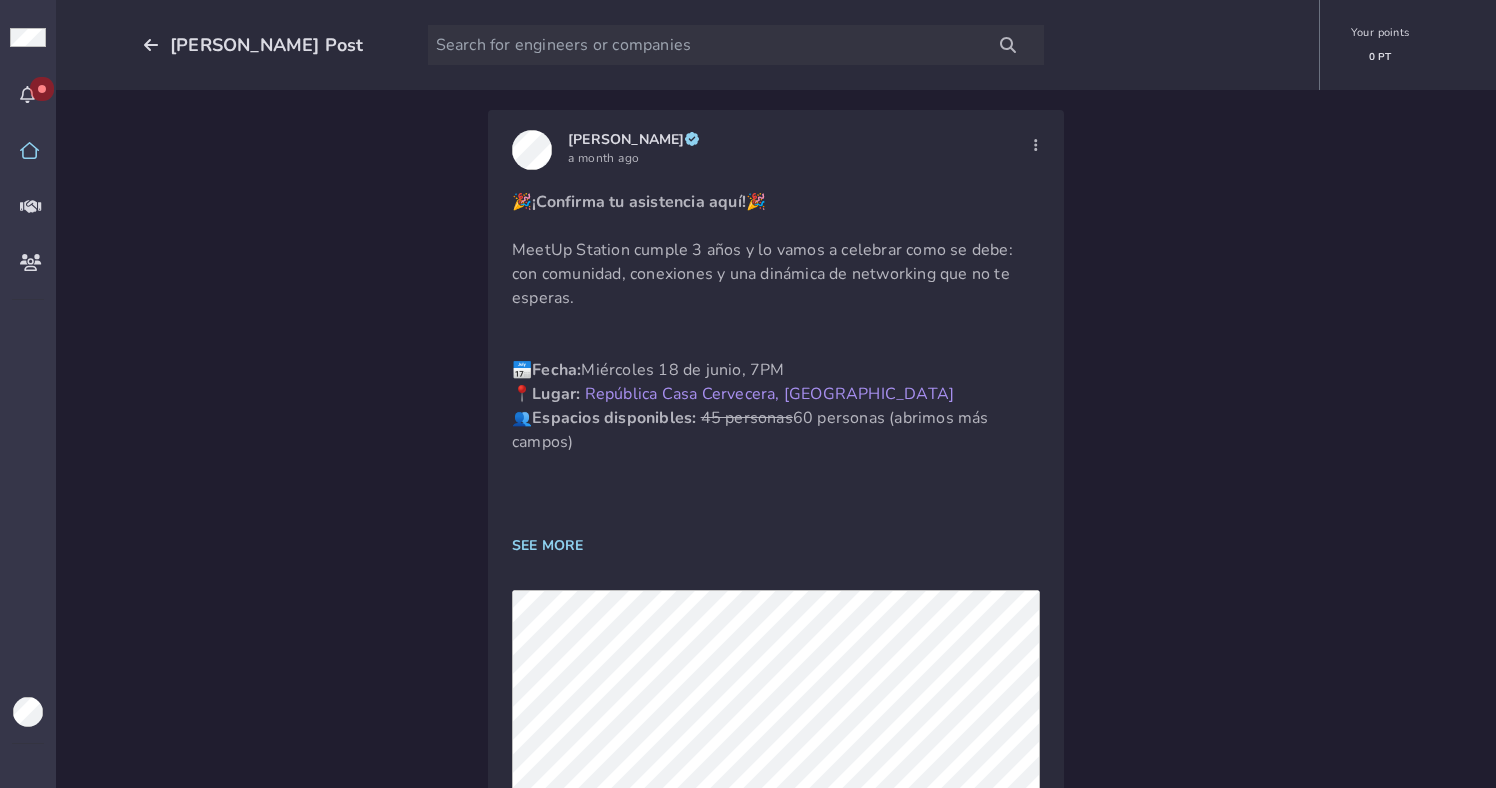 scroll, scrollTop: 0, scrollLeft: 0, axis: both 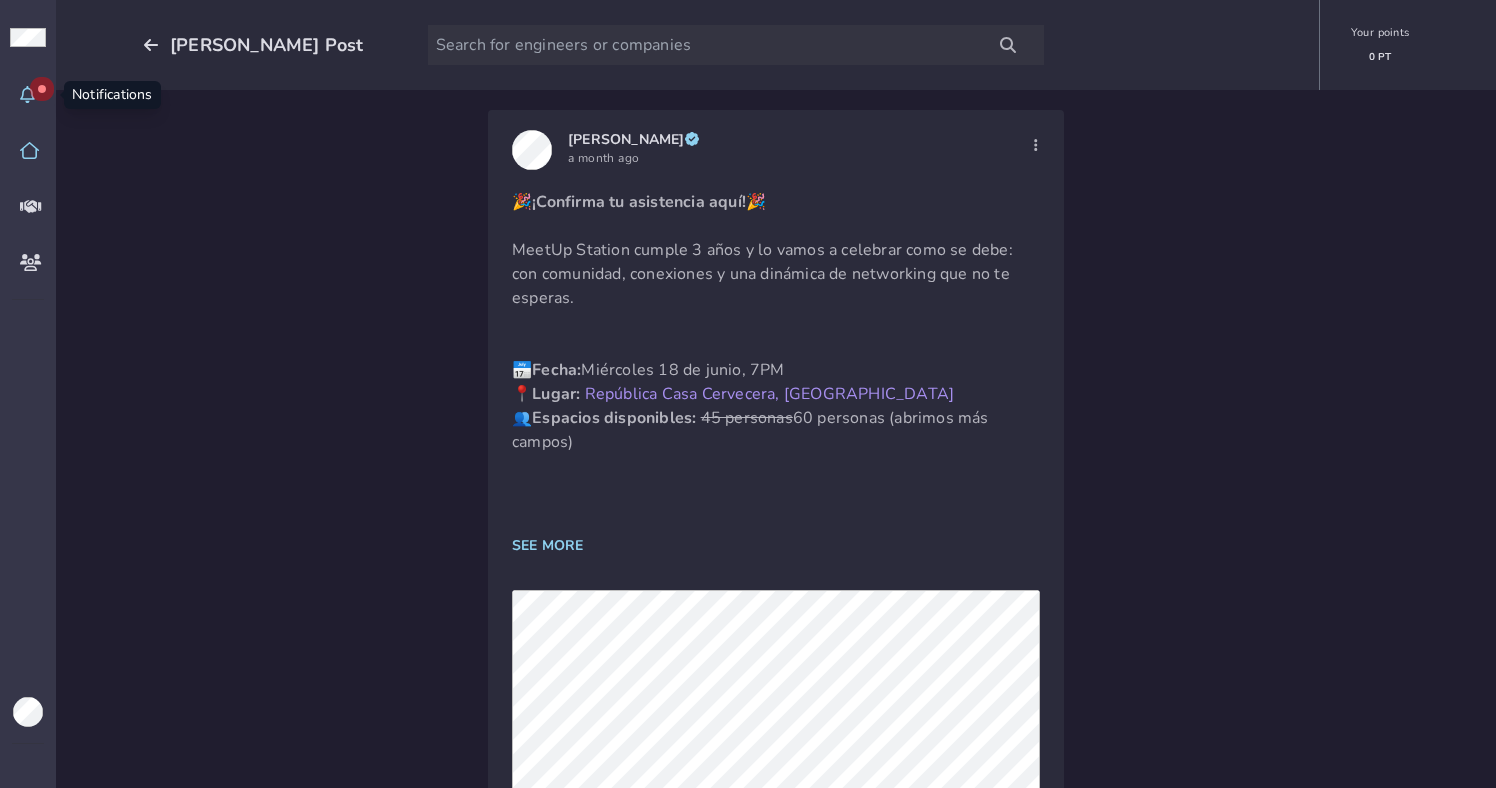 click 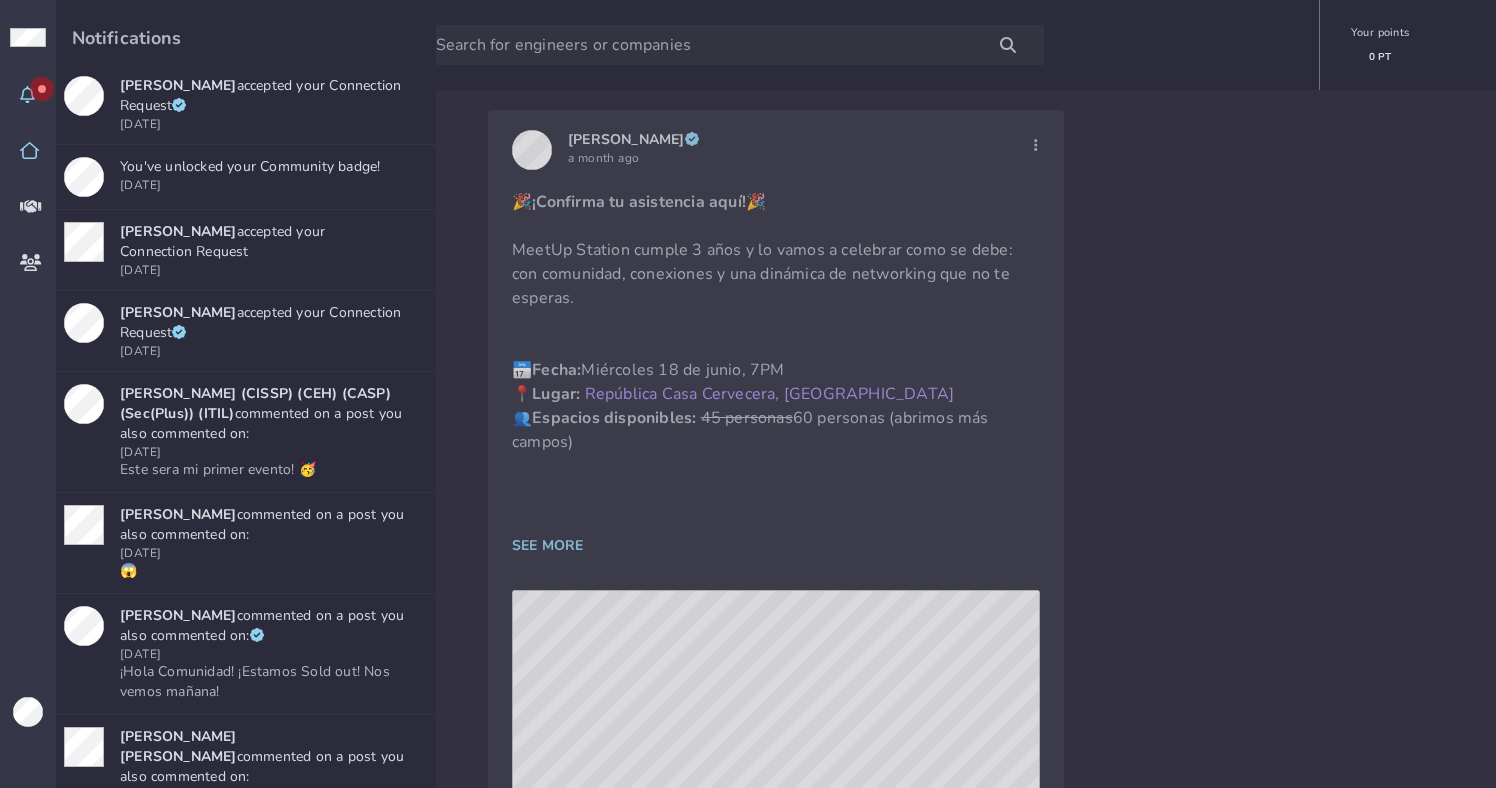 click 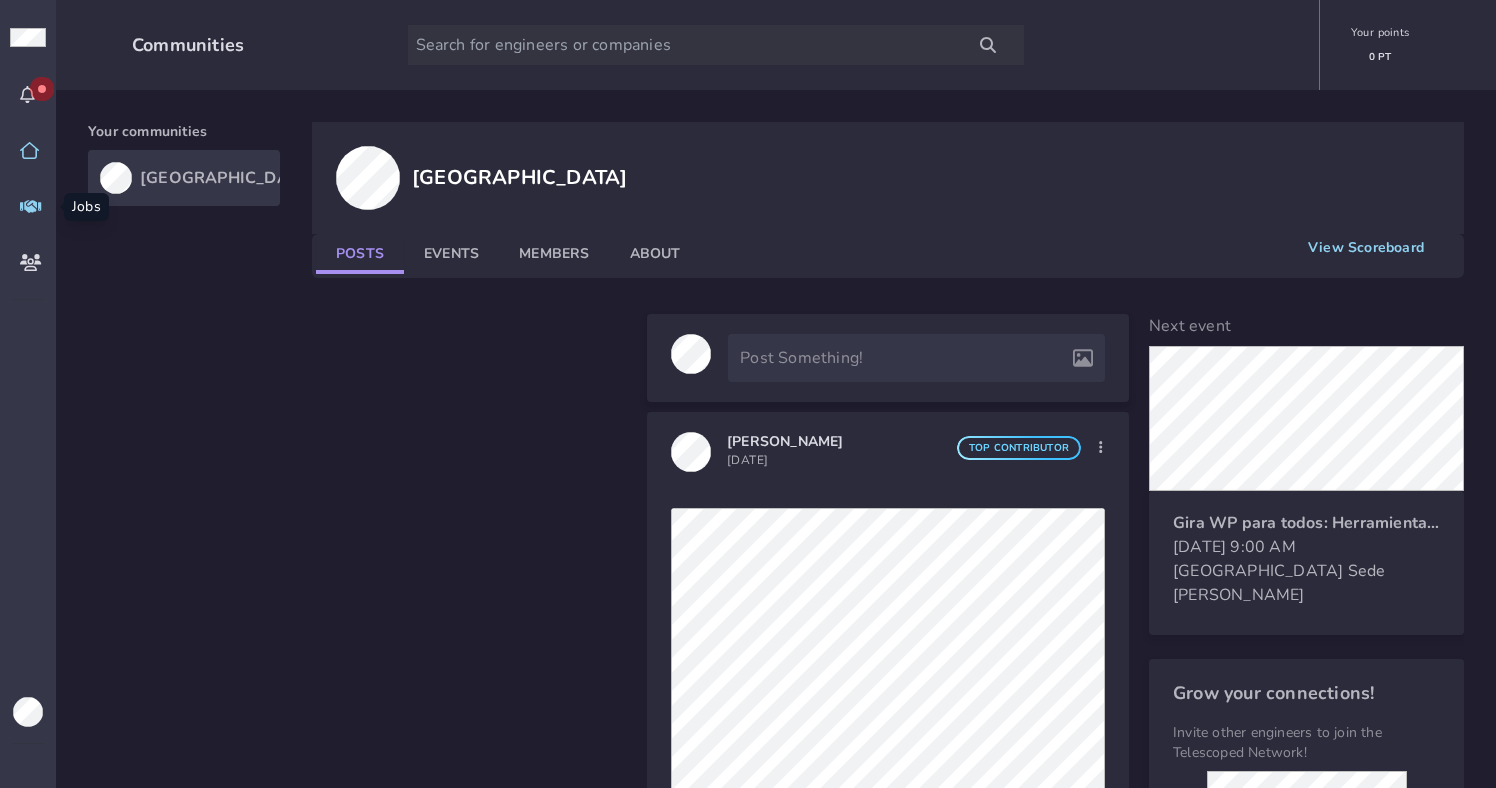 click 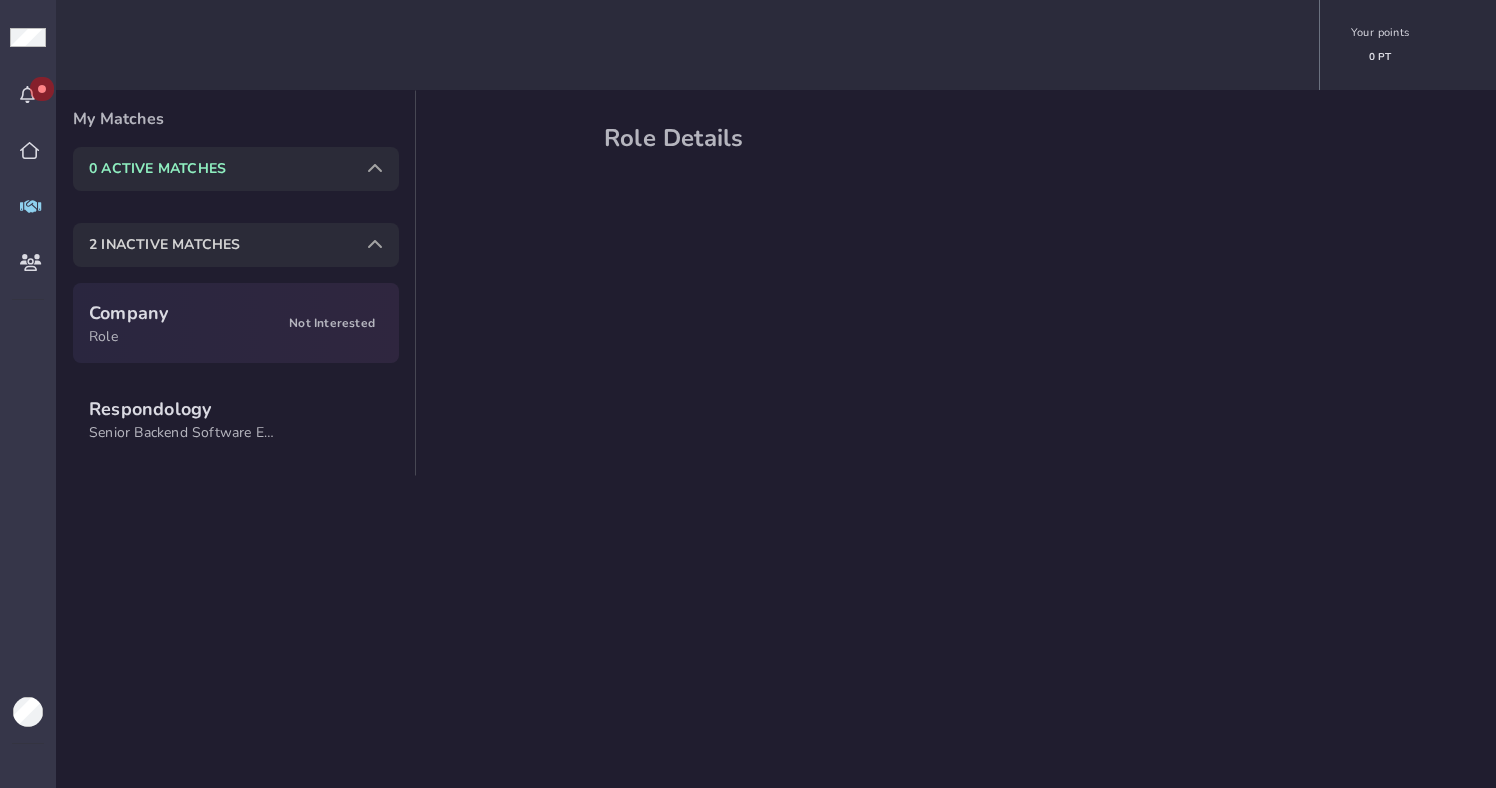 click on "Role" at bounding box center [177, 337] 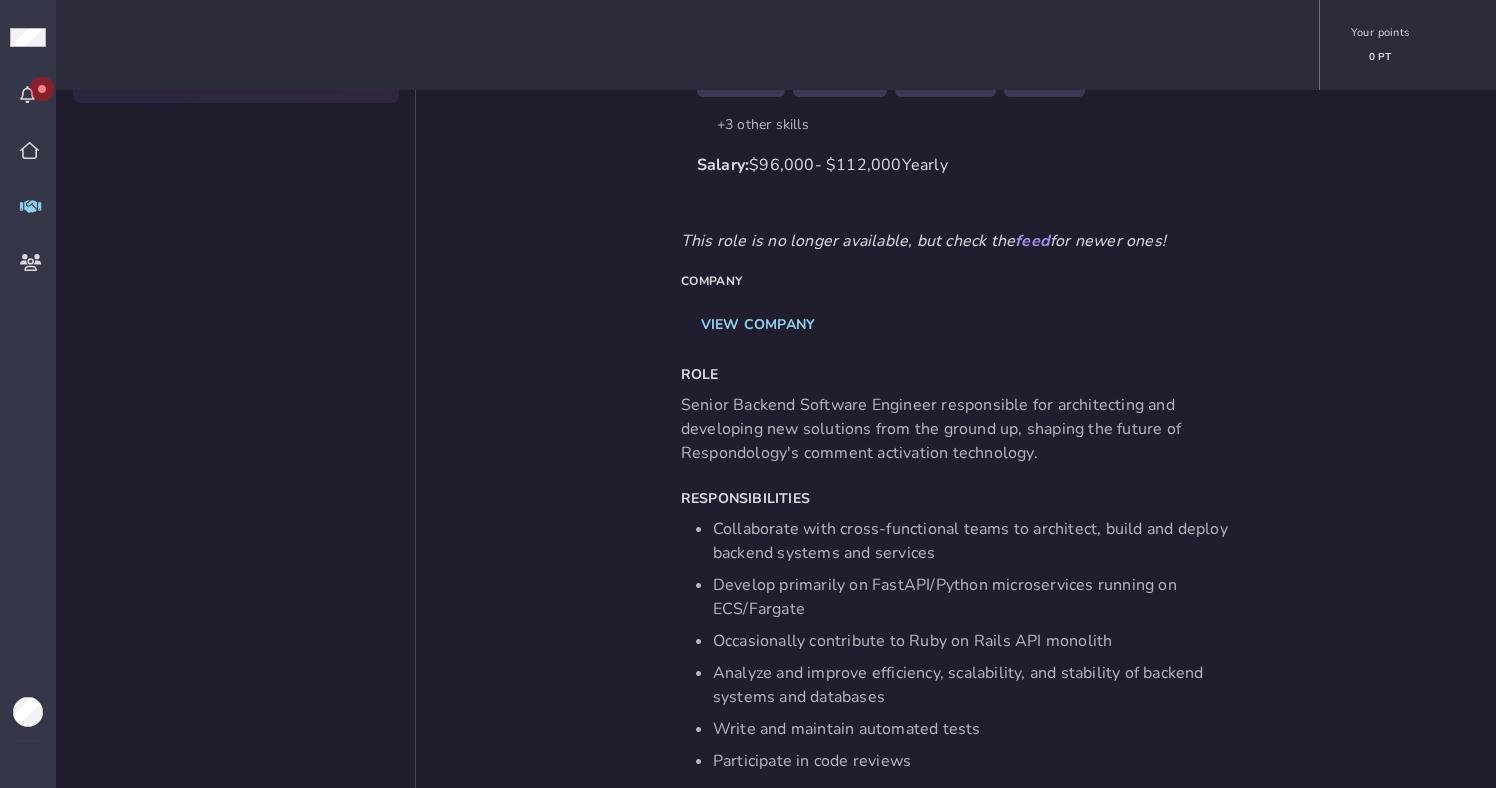 scroll, scrollTop: 0, scrollLeft: 0, axis: both 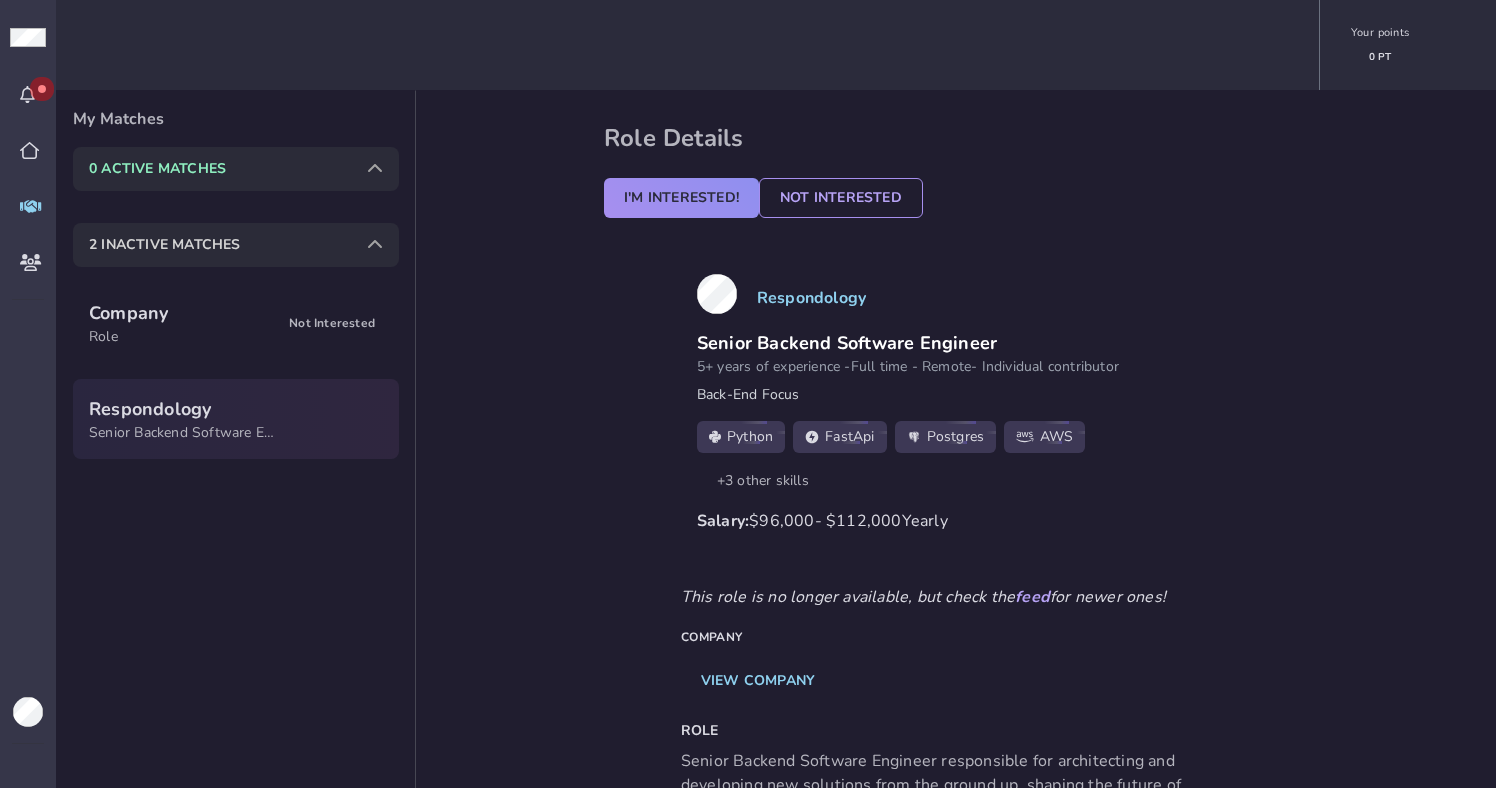 click on "feed" at bounding box center [1032, 597] 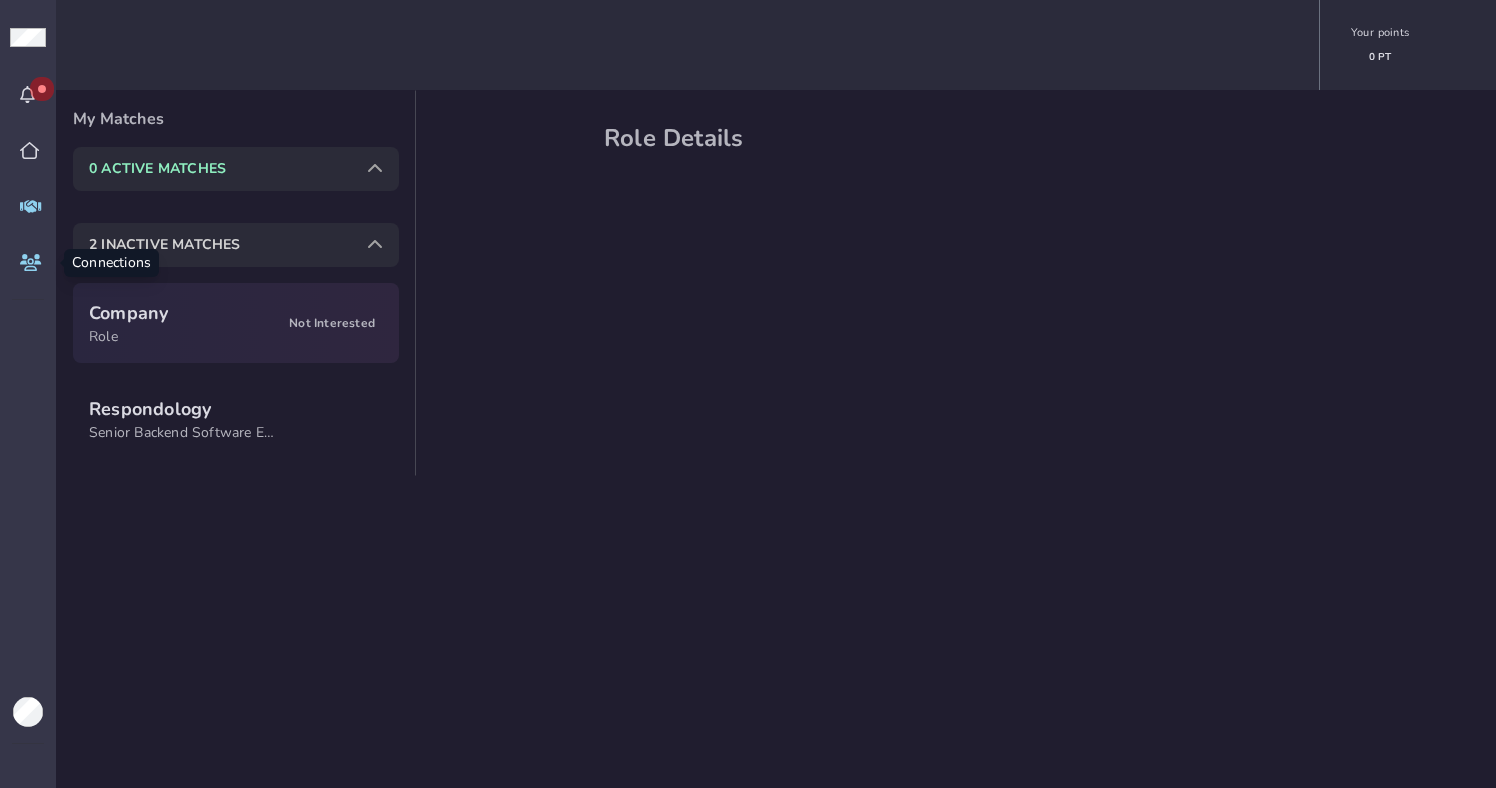 click 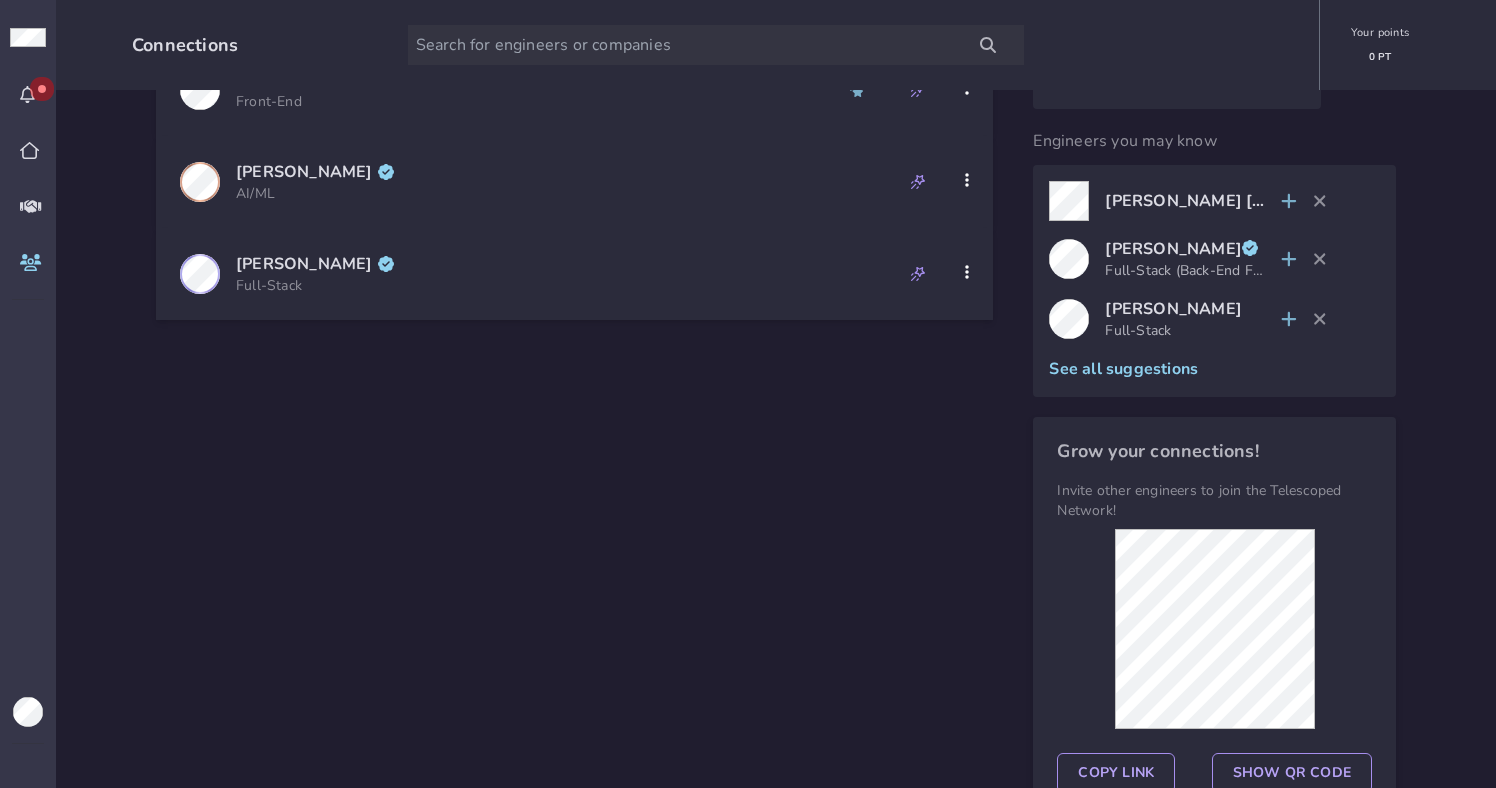 scroll, scrollTop: 0, scrollLeft: 0, axis: both 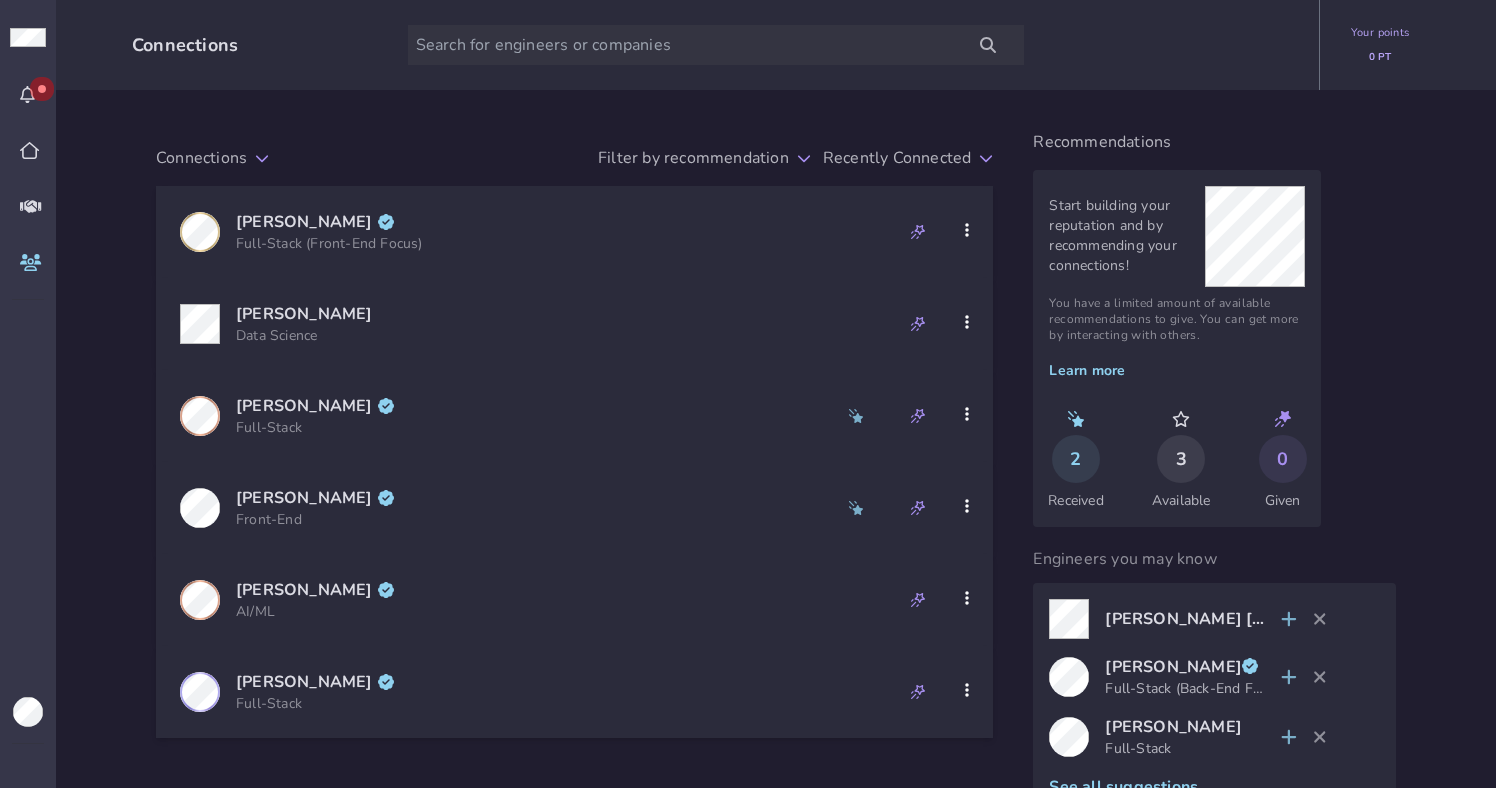 click on "points" at bounding box center [1393, 32] 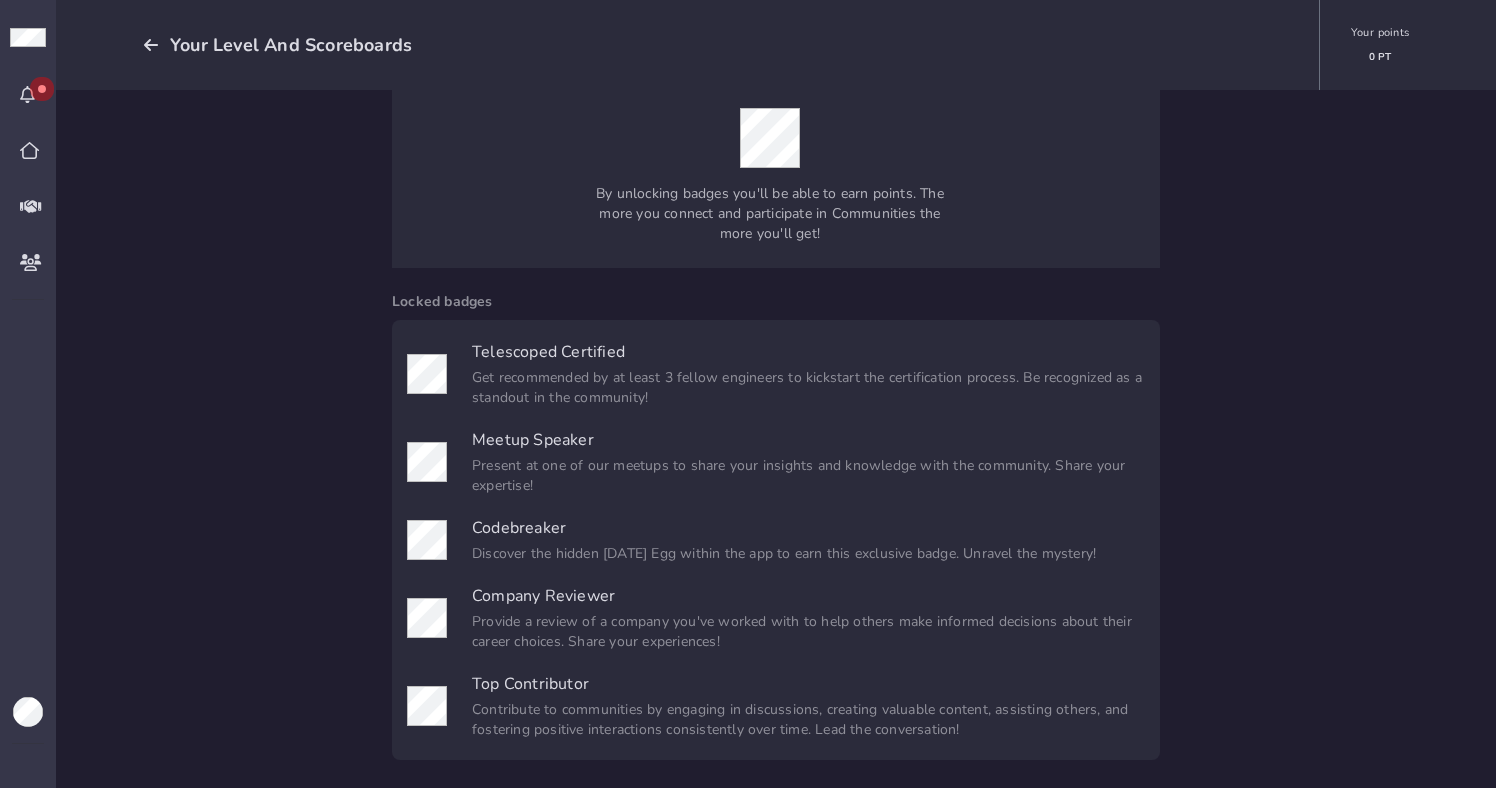 scroll, scrollTop: 0, scrollLeft: 0, axis: both 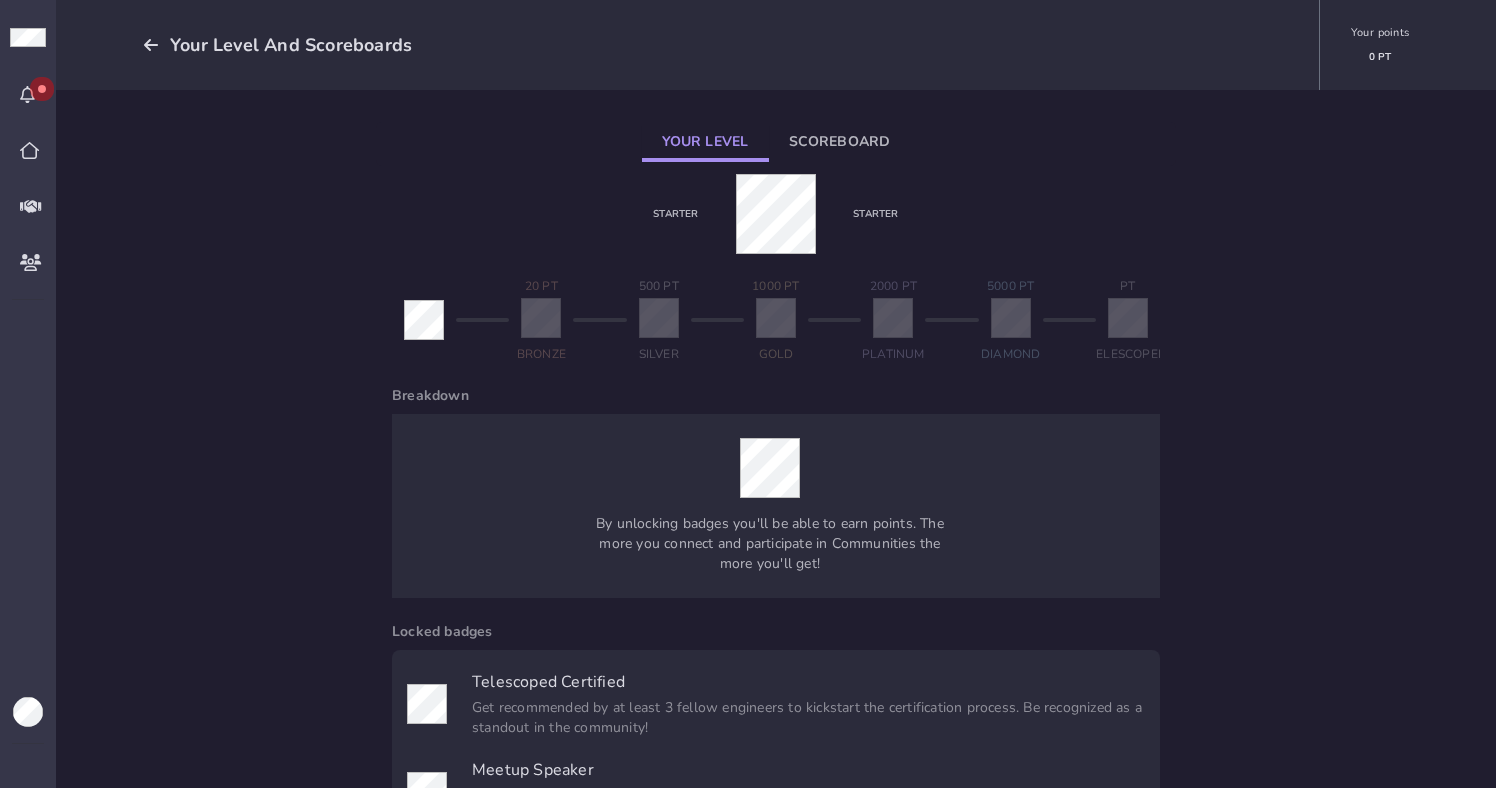 click on "Scoreboard" 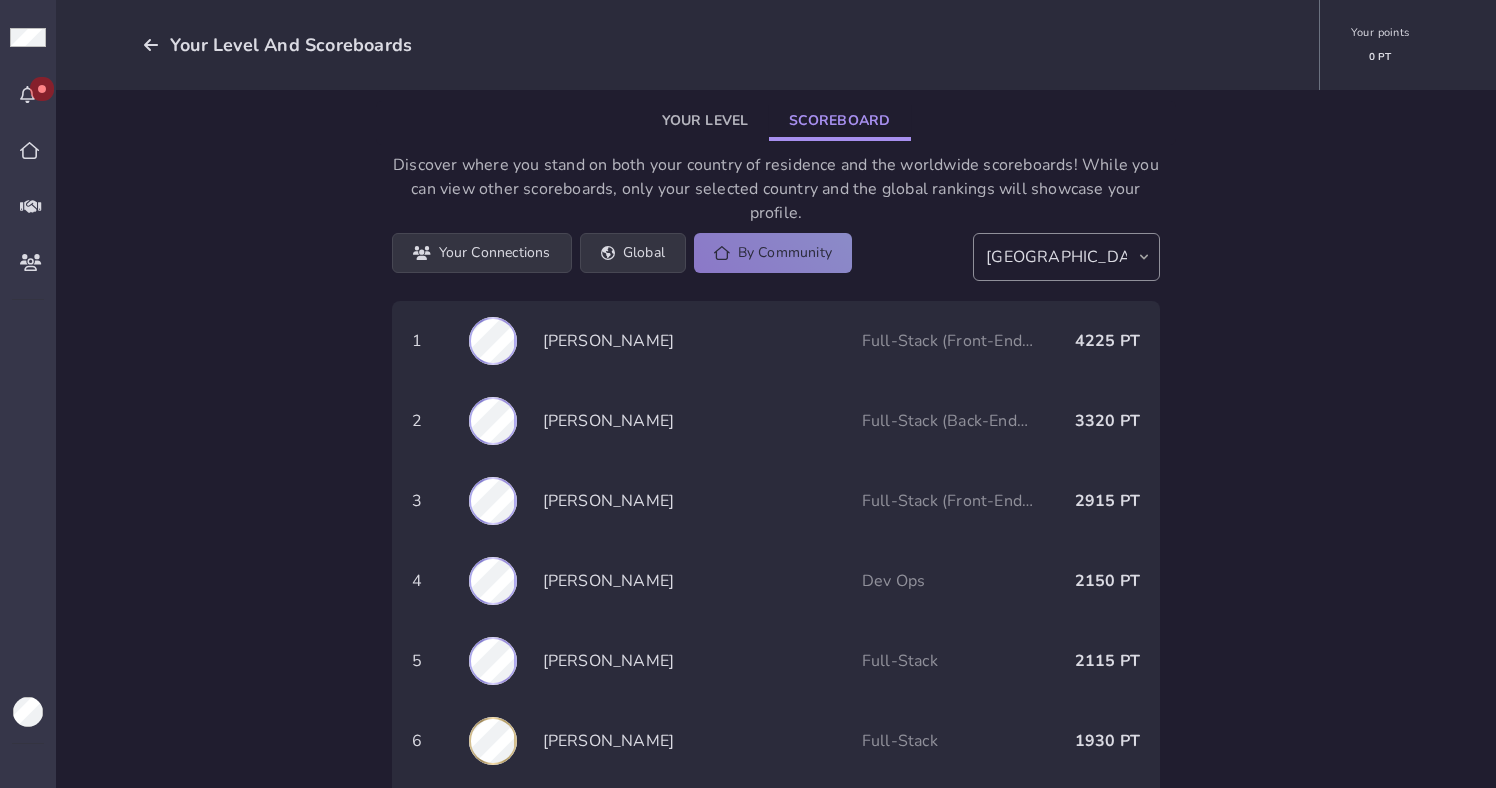scroll, scrollTop: 0, scrollLeft: 0, axis: both 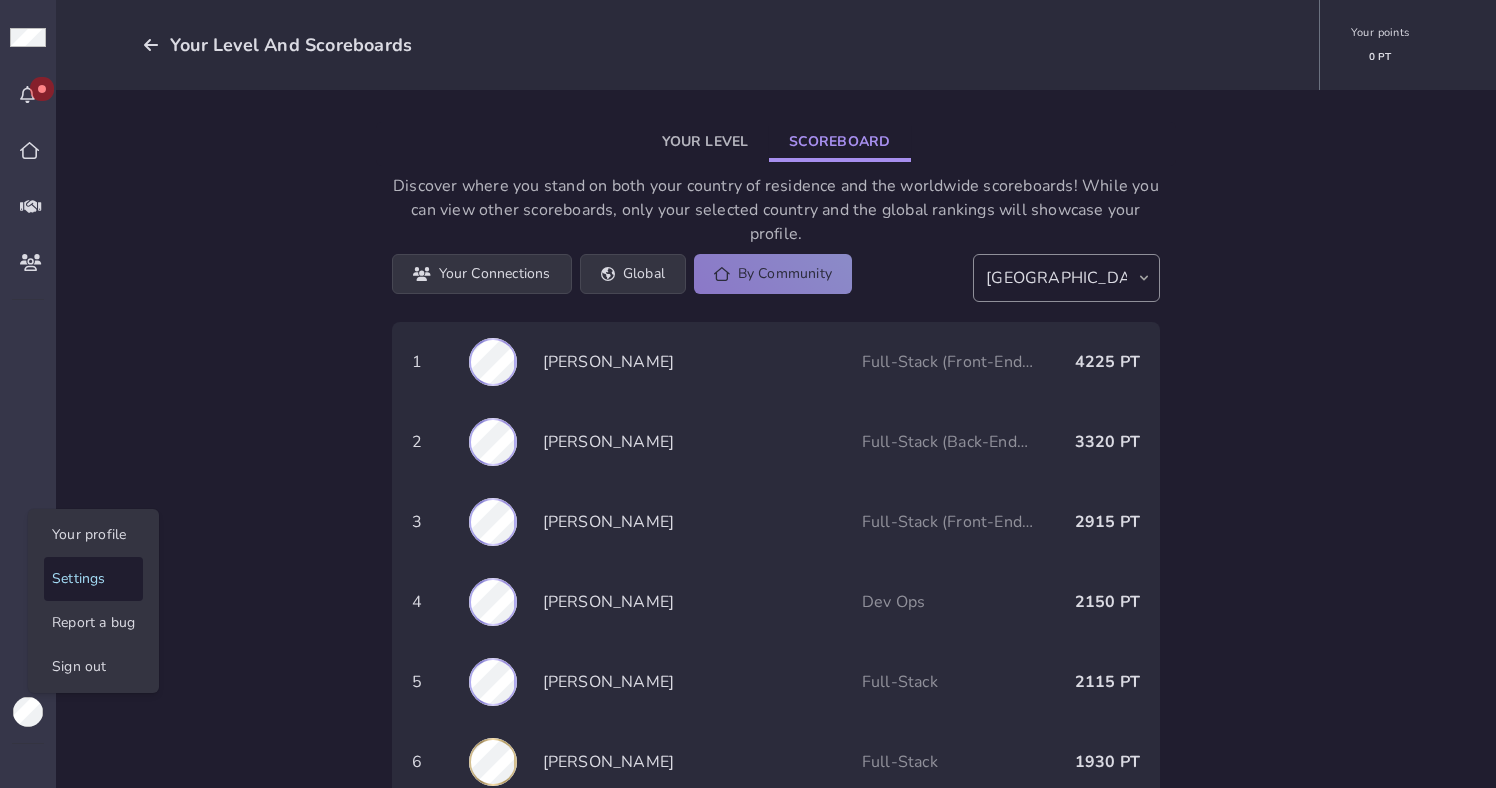 click on "Settings" 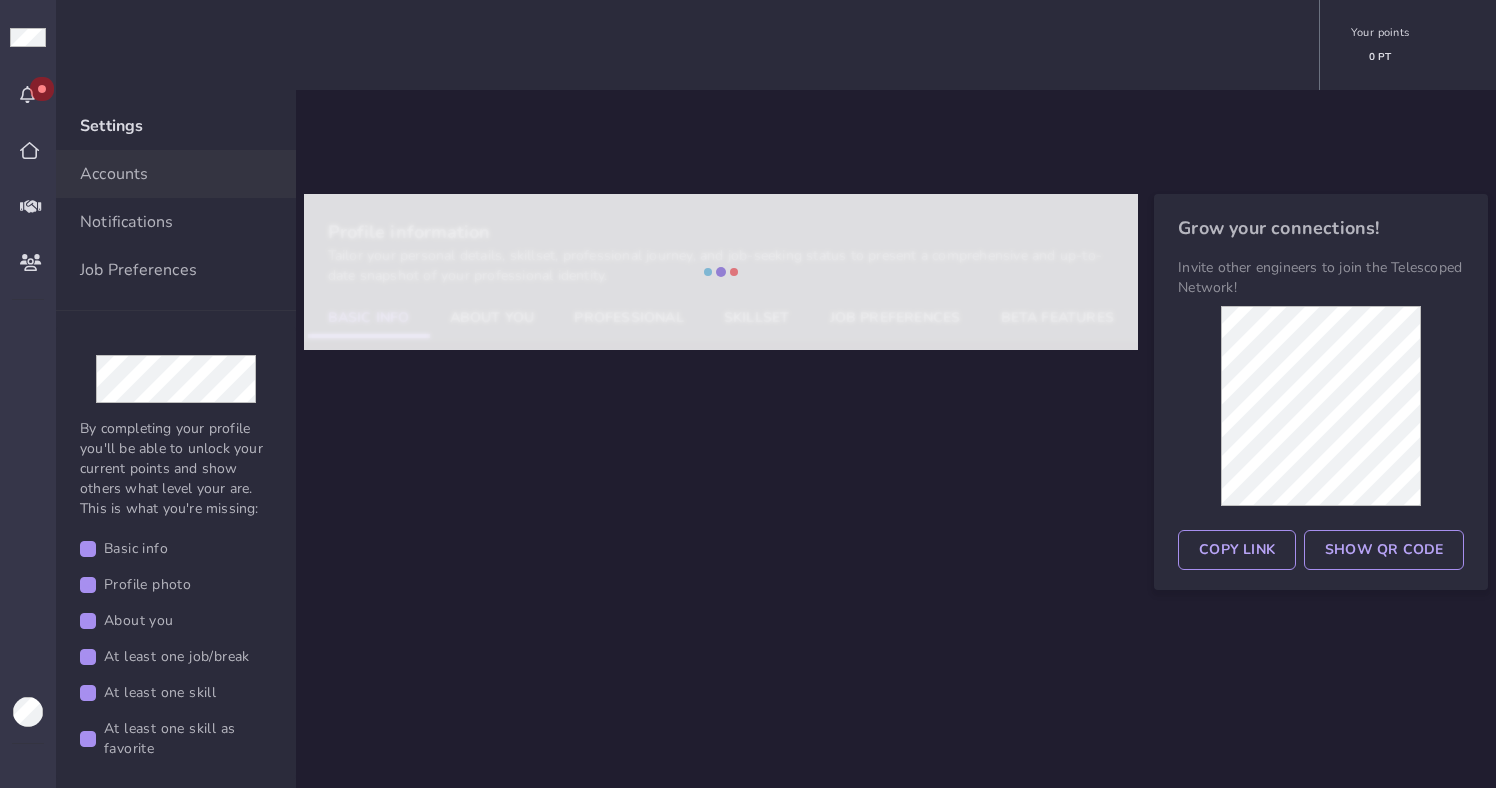 select on "506" 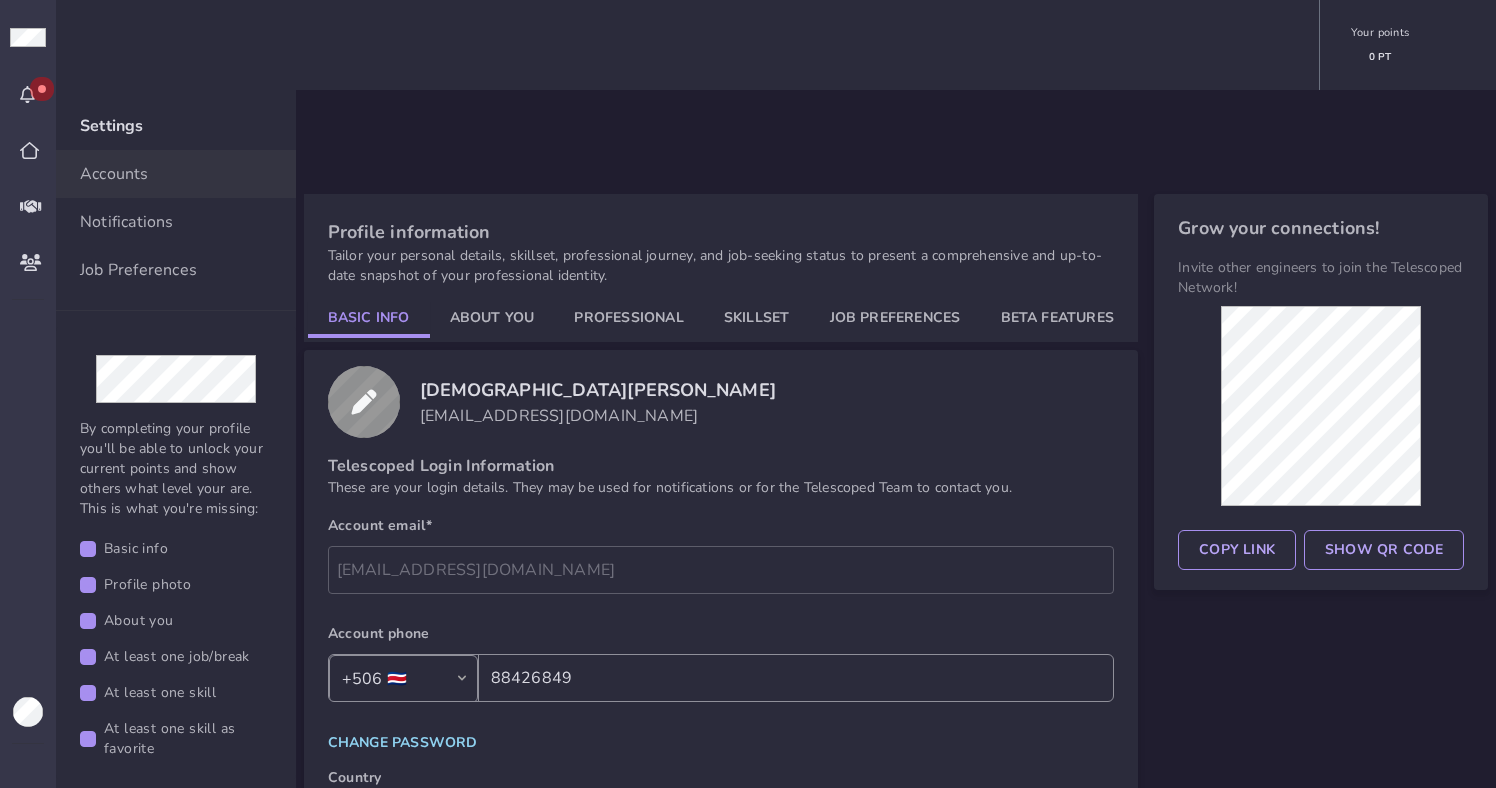 click on "Basic info" 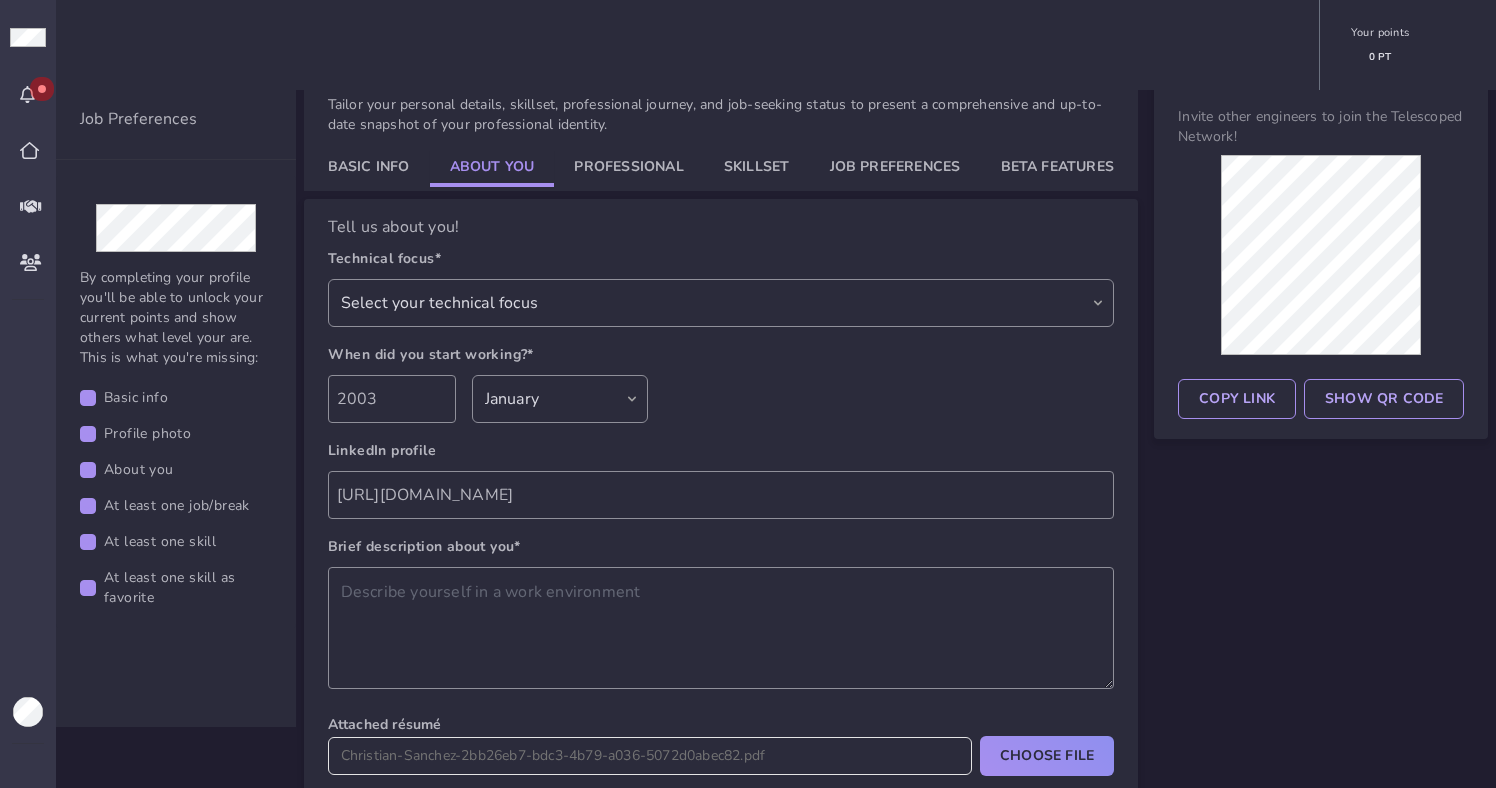 select on "4fca2ac9-cb8e-404c-9be9-62c8fee7debc" 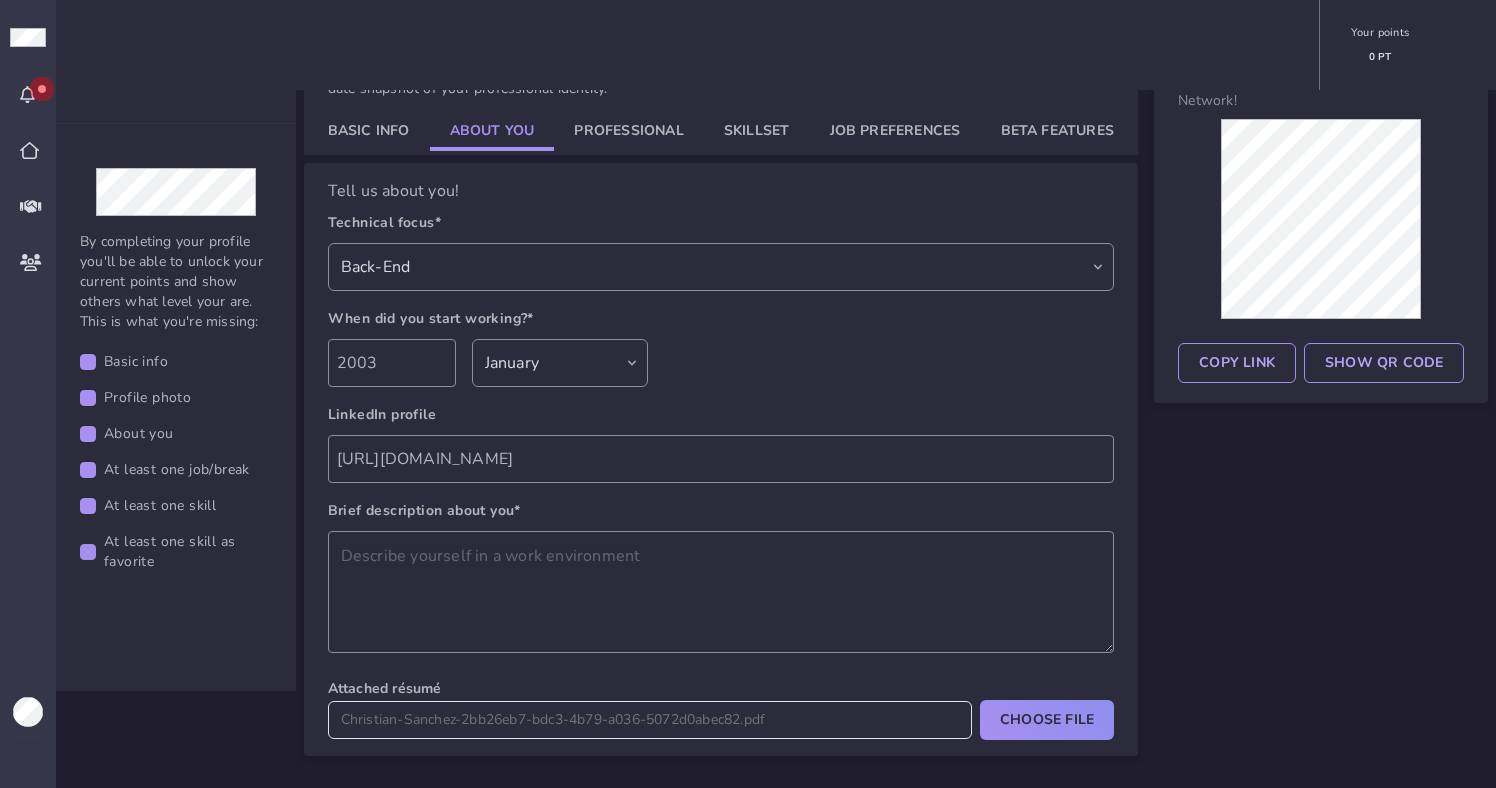 scroll, scrollTop: 189, scrollLeft: 0, axis: vertical 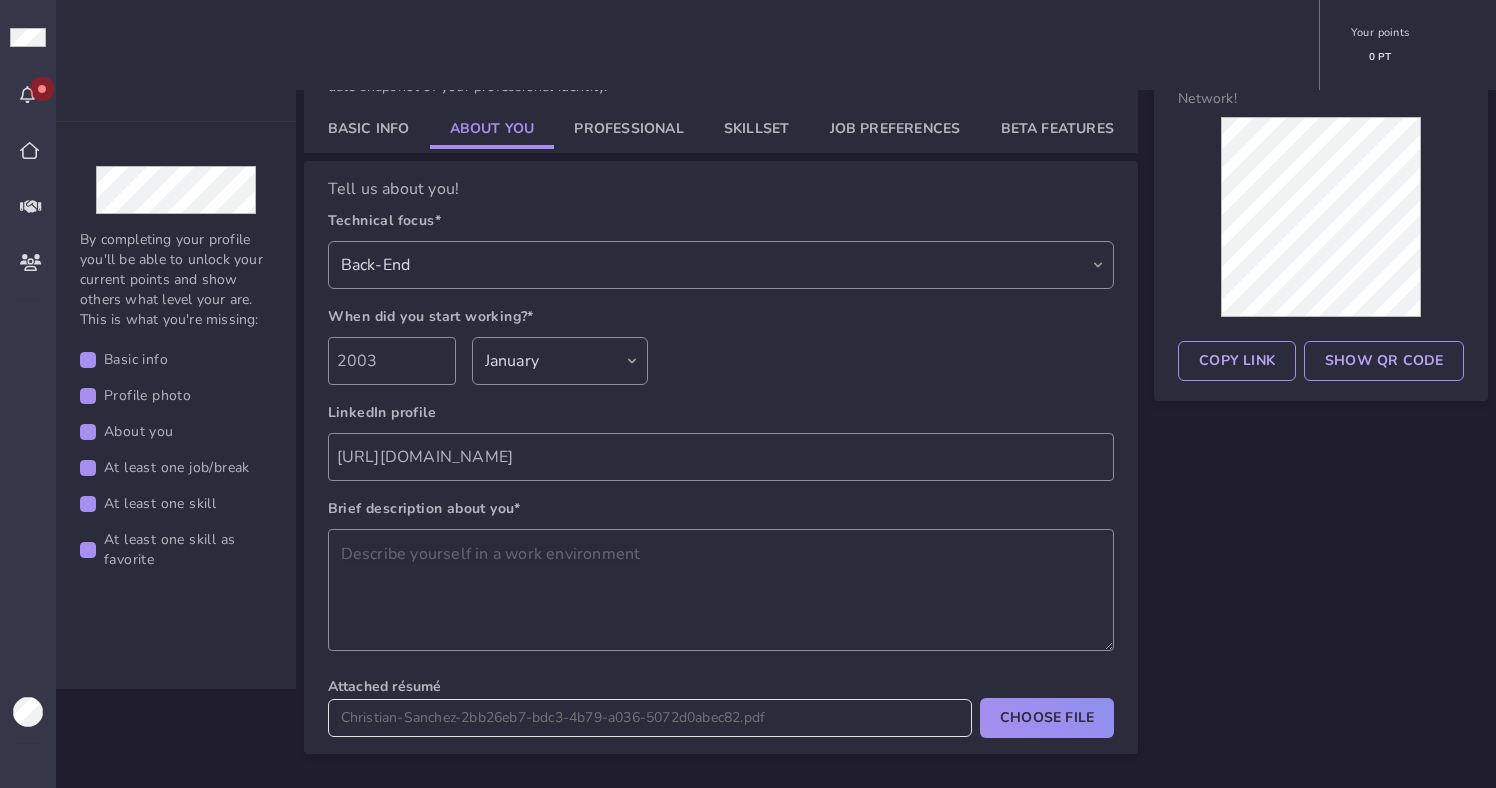 click on "At least one skill as favorite" 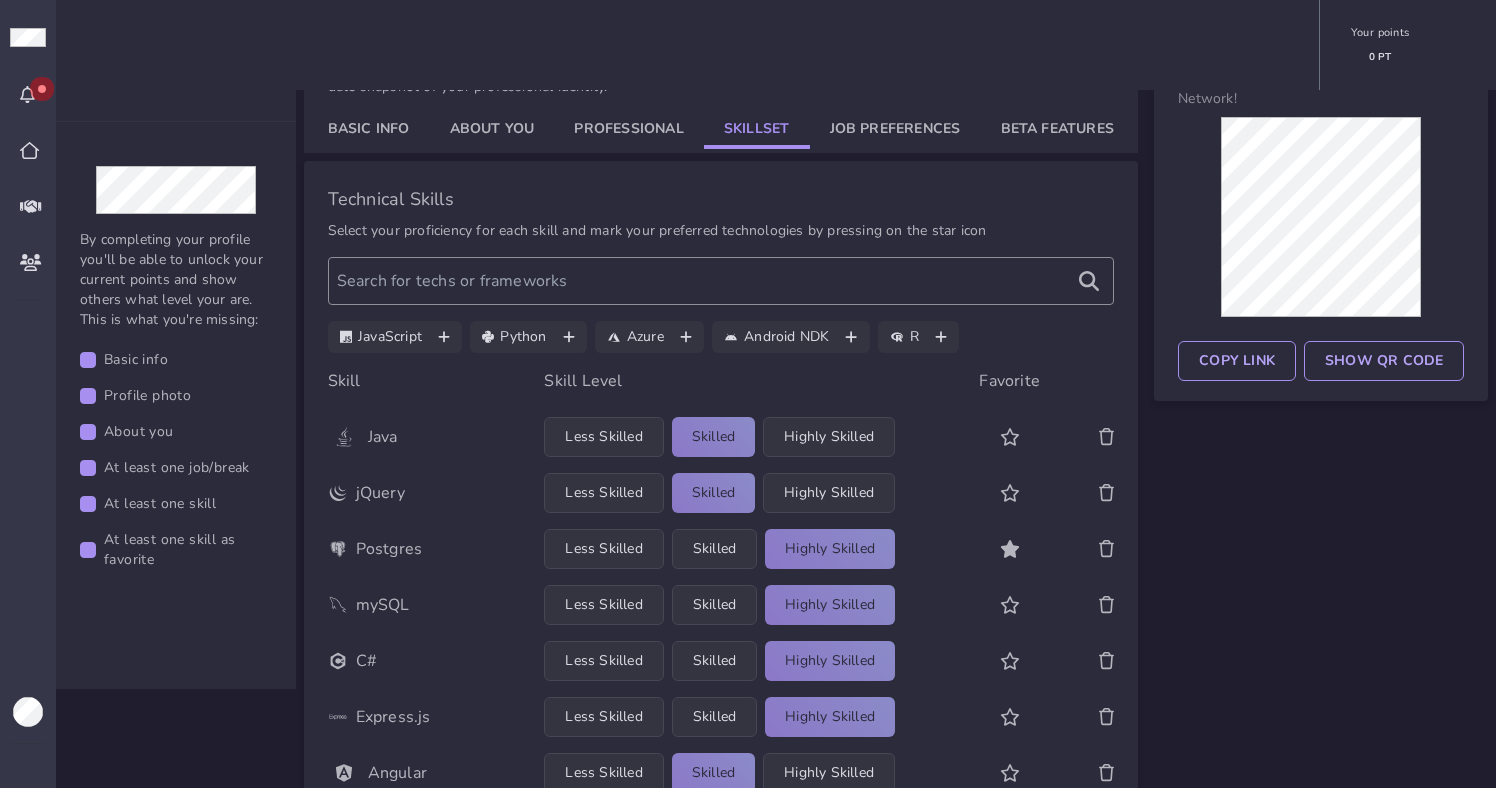 click on "At least one skill" 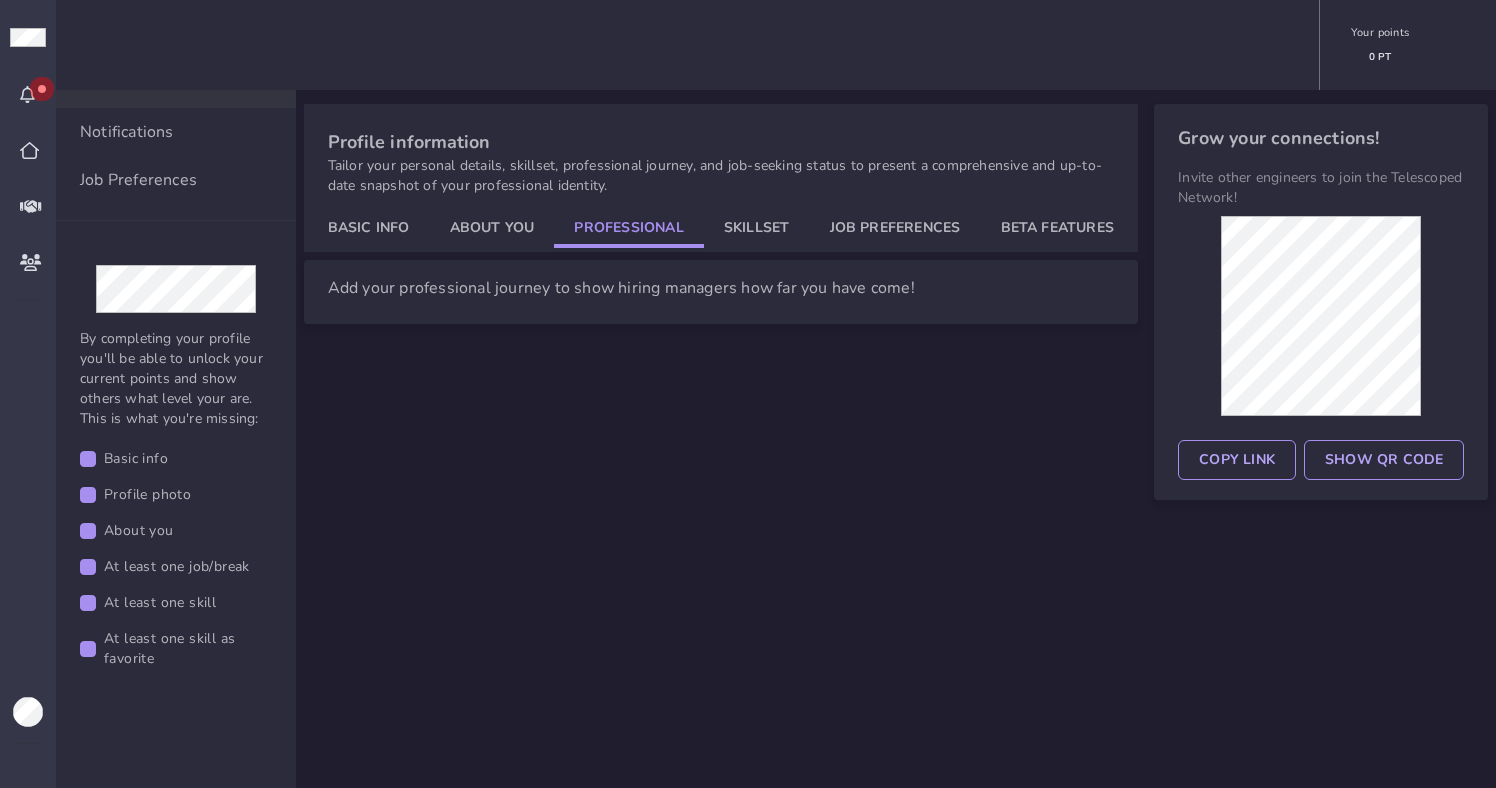 scroll, scrollTop: 189, scrollLeft: 0, axis: vertical 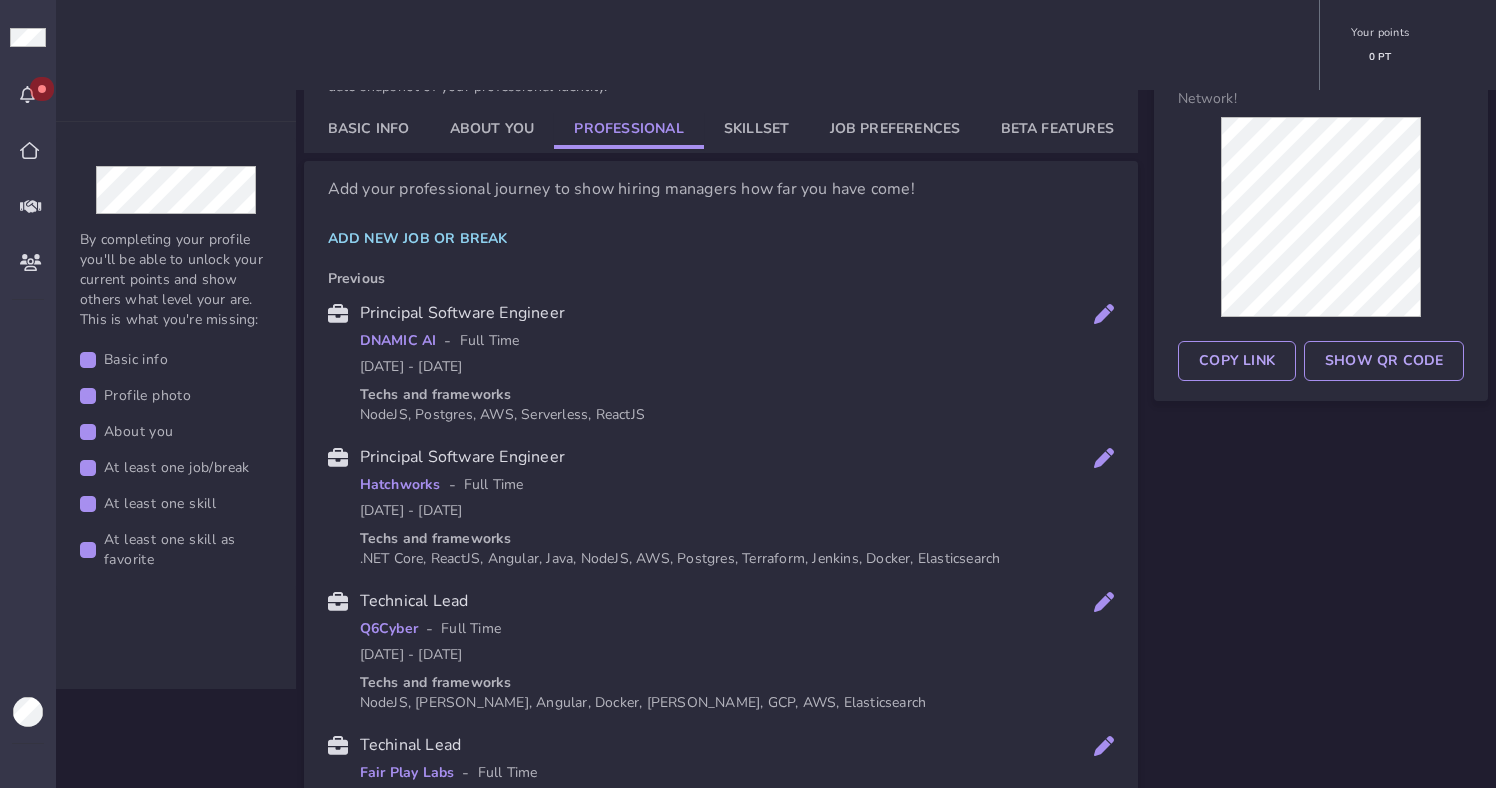 click on "About you" 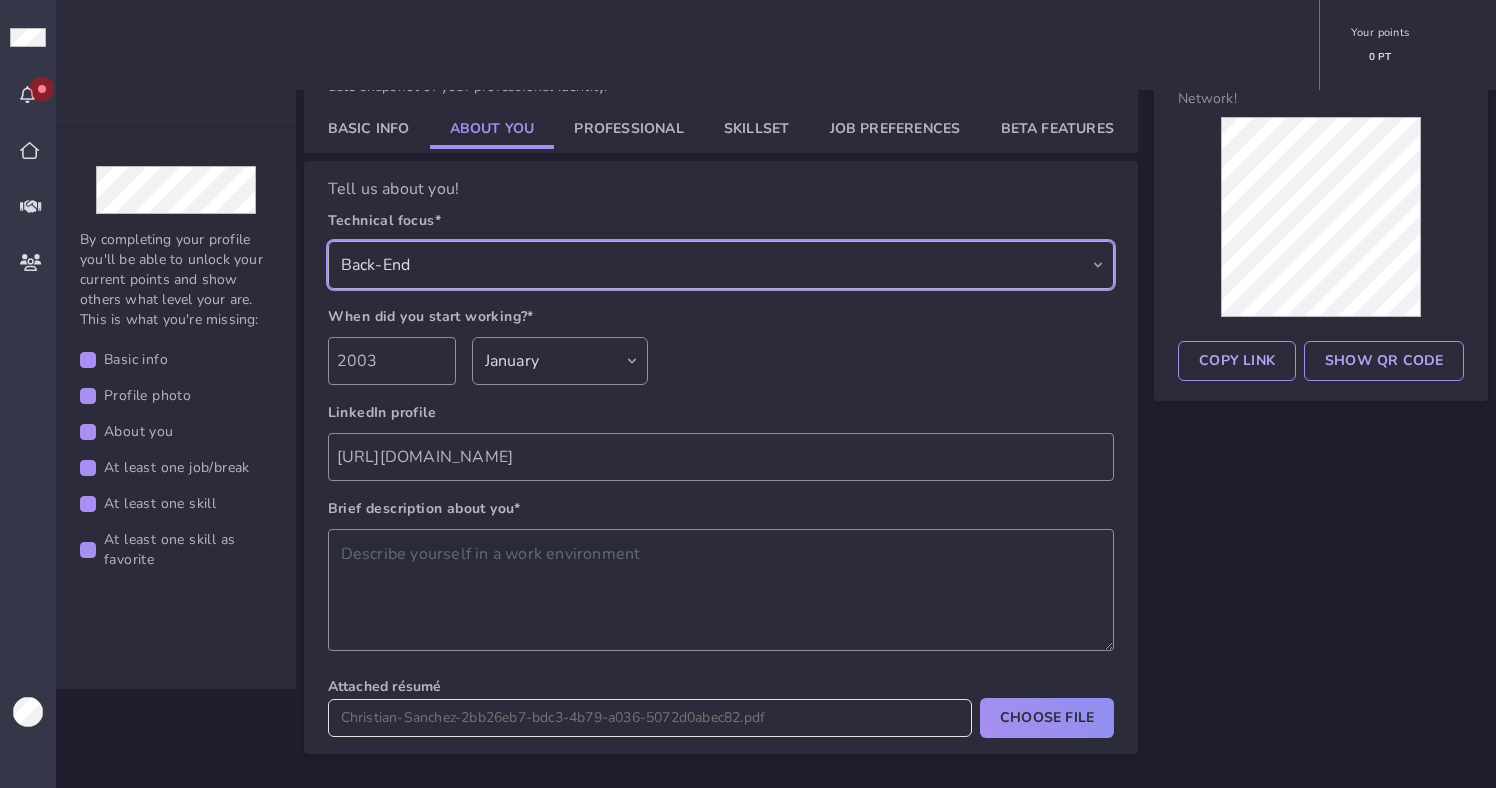 click on "Select your technical focus Front-End Back-End Full-Stack Full-Stack (Front-End Focus) Full-Stack (Back-End Focus) Mobile Dev Ops Automation Manager Blockchain Data Science Systems Other QA AI/ML" at bounding box center [721, 265] 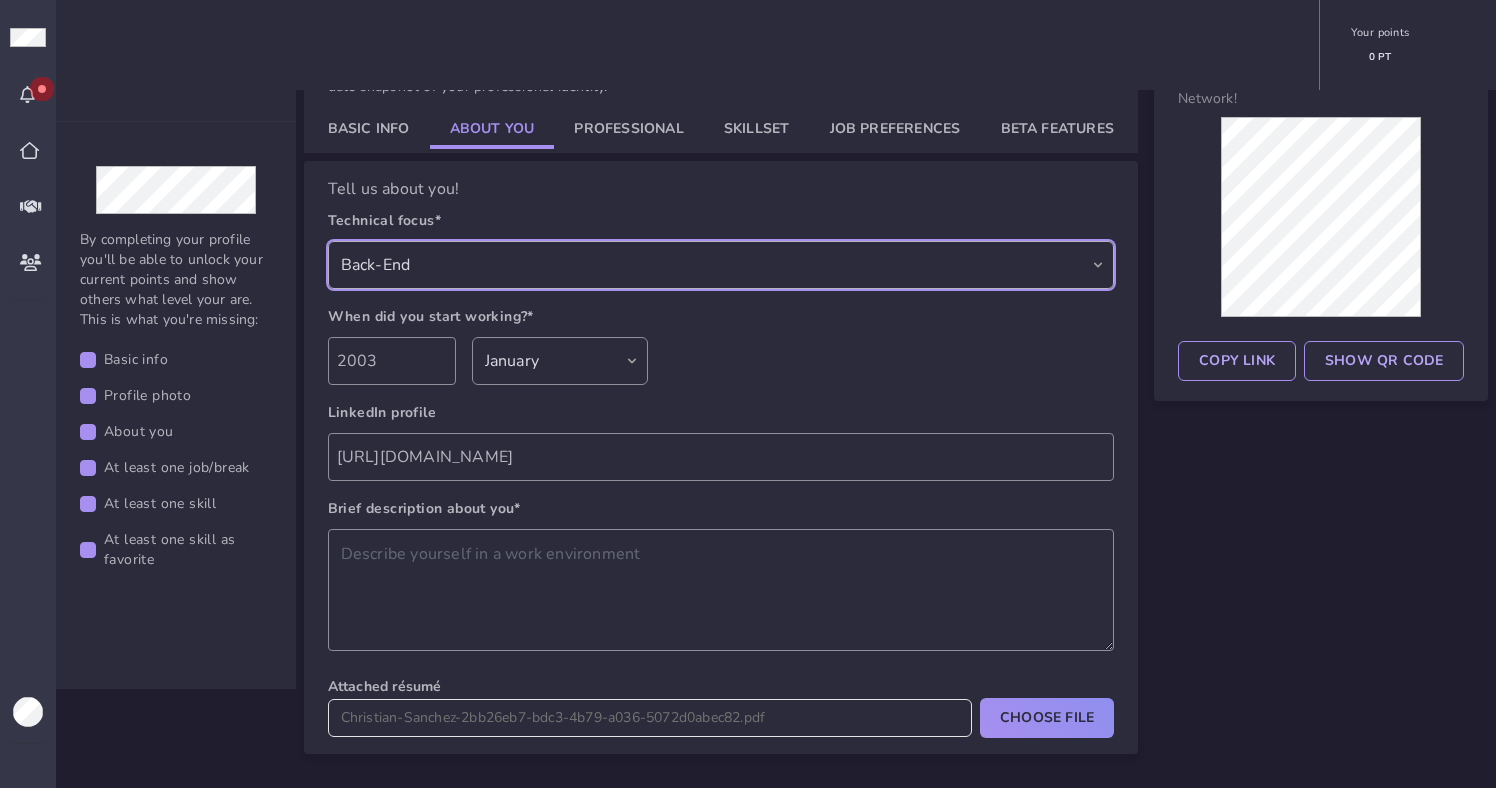select on "e82e9926-63d5-497a-bf90-e3d5d47745a2" 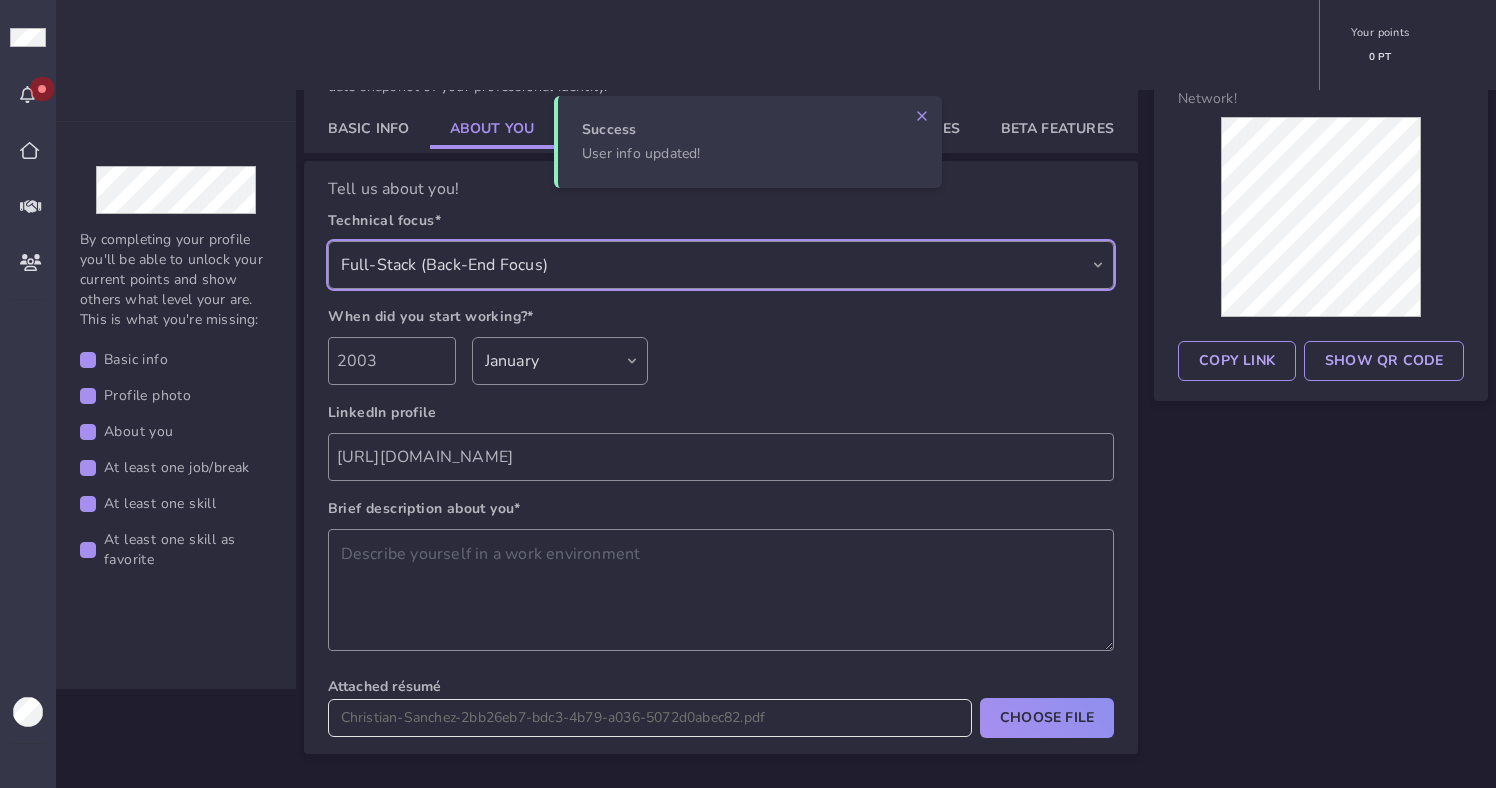 scroll, scrollTop: 24, scrollLeft: 0, axis: vertical 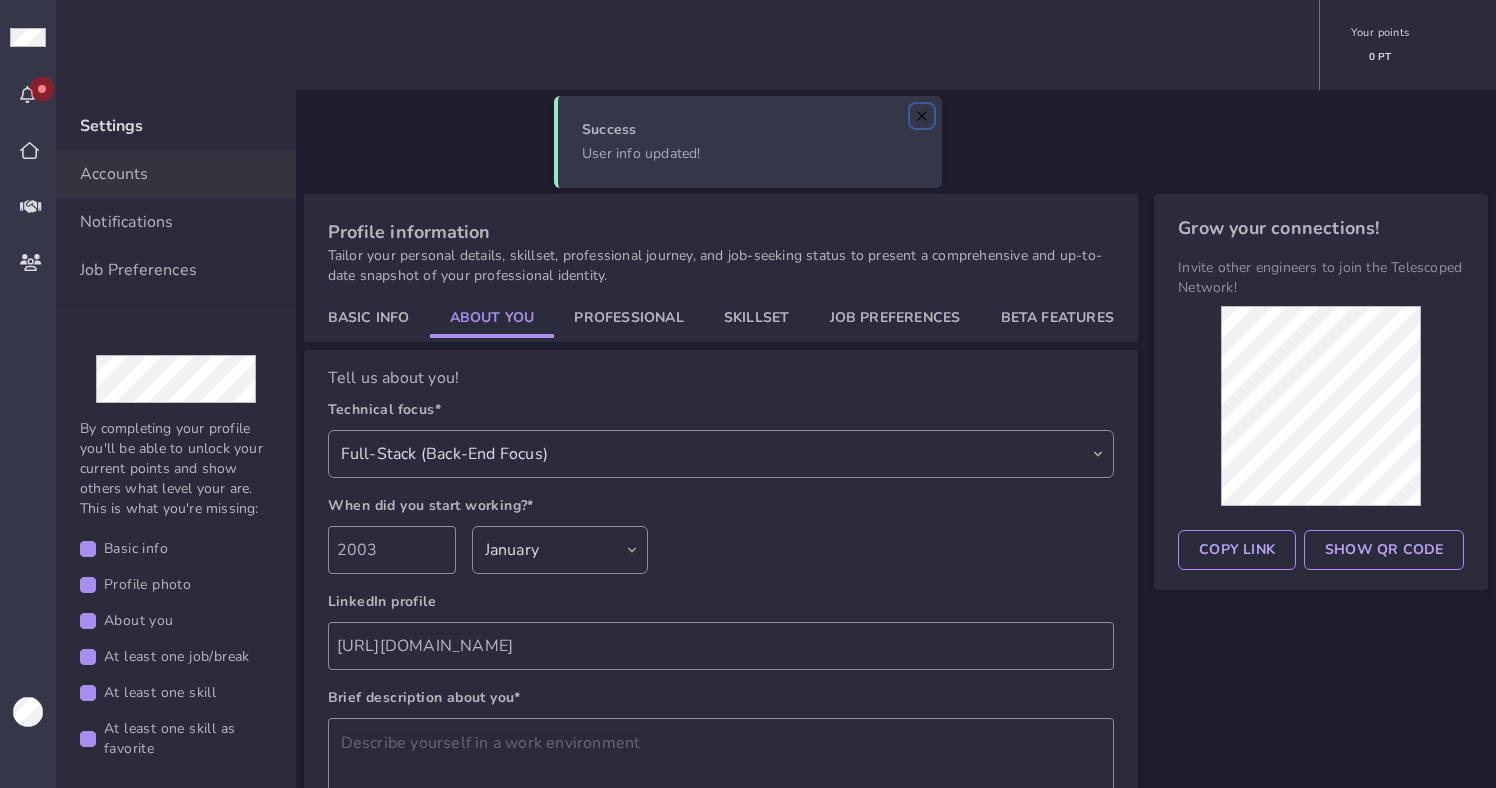 click 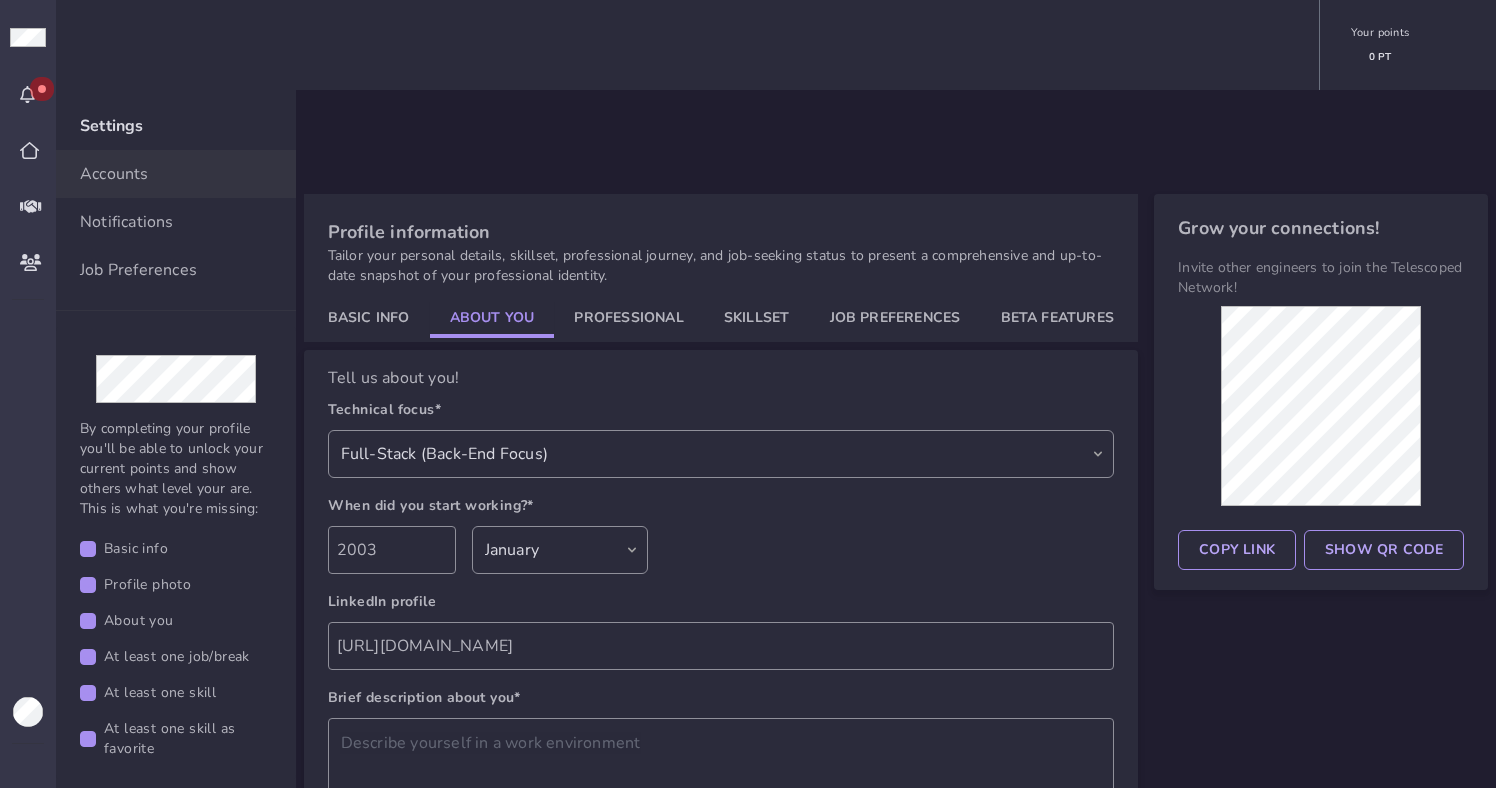 click on "Professional" 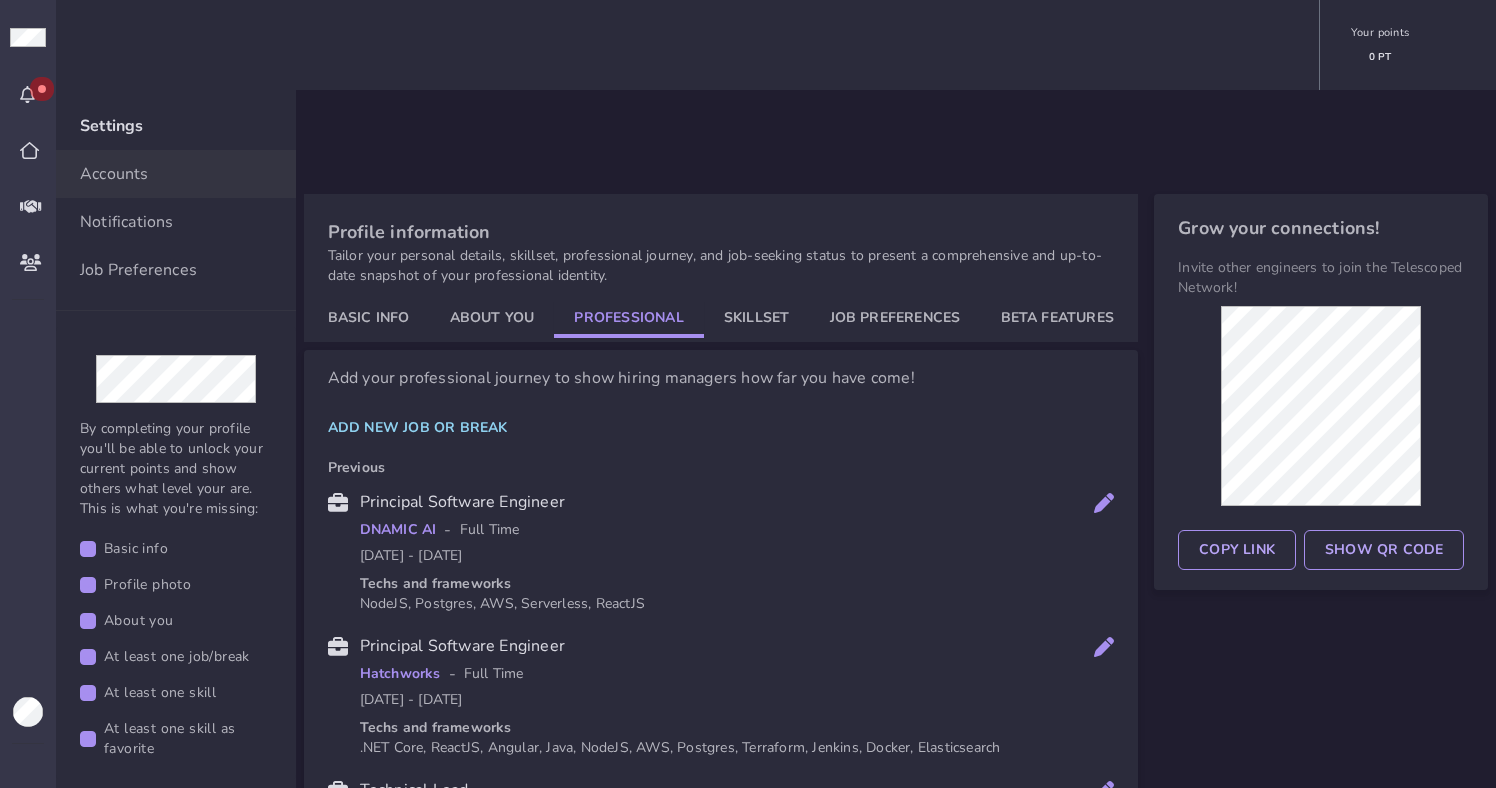 click on "Skillset" 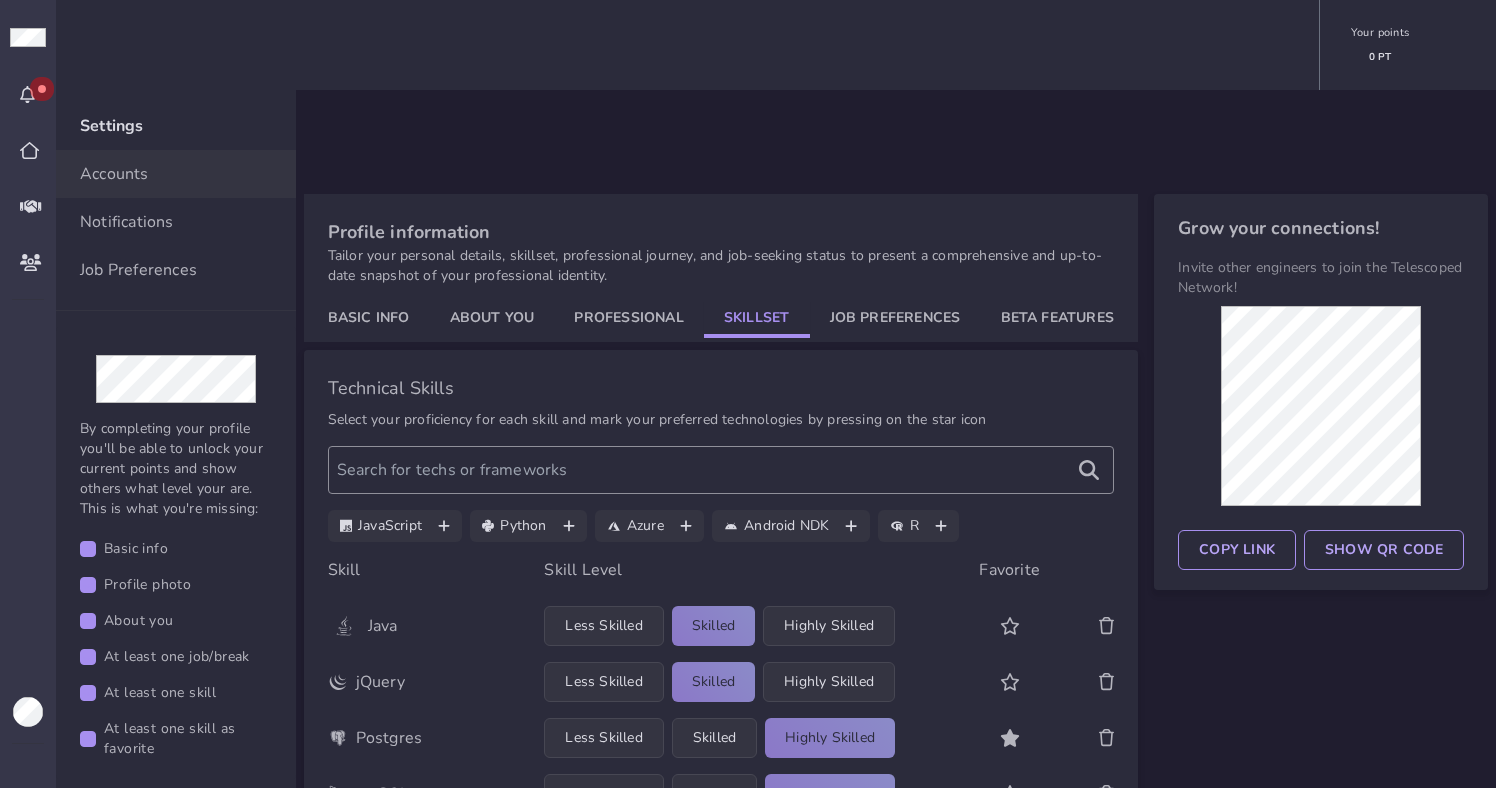 click on "Job Preferences" 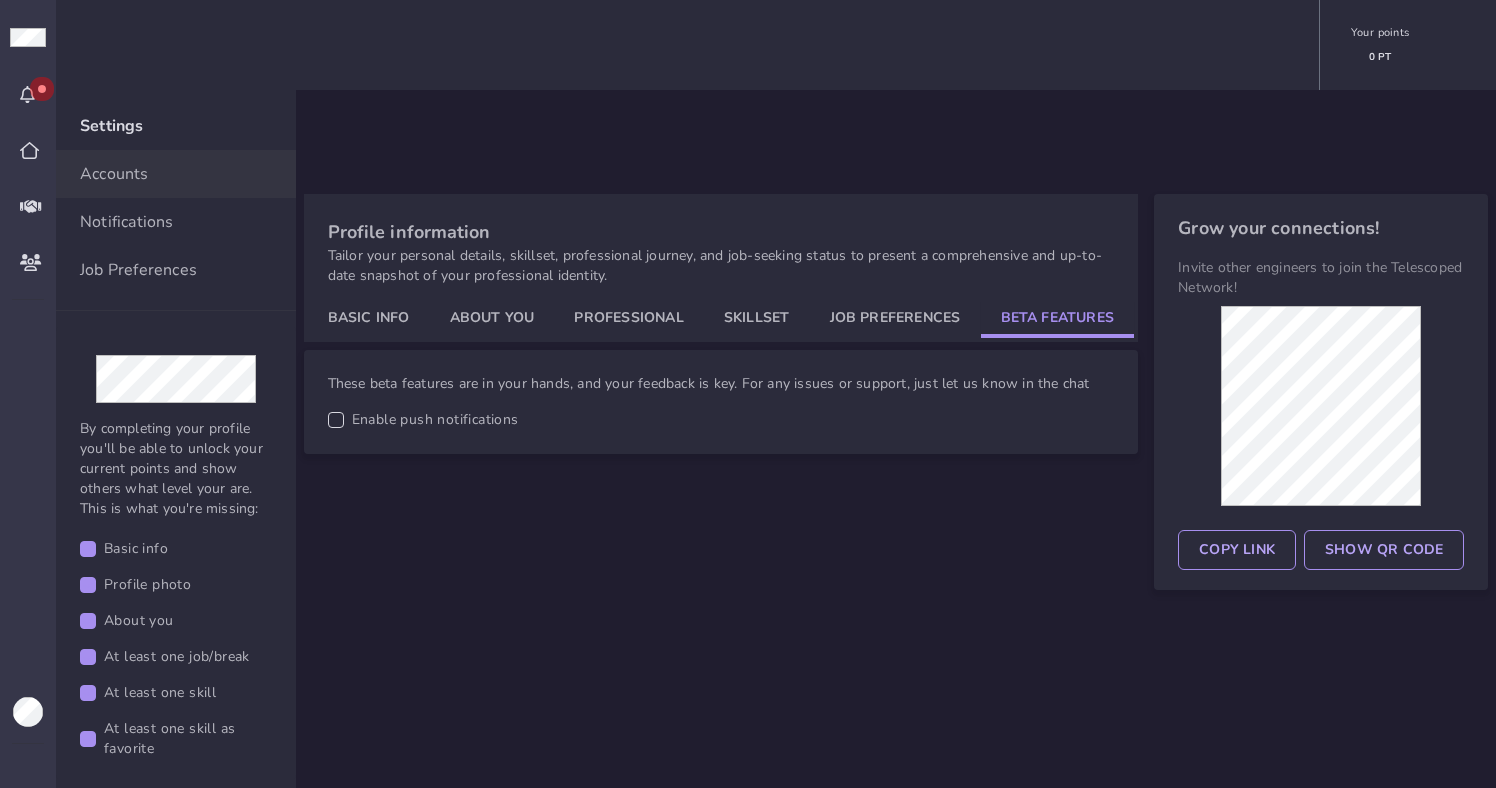 click on "Beta Features" 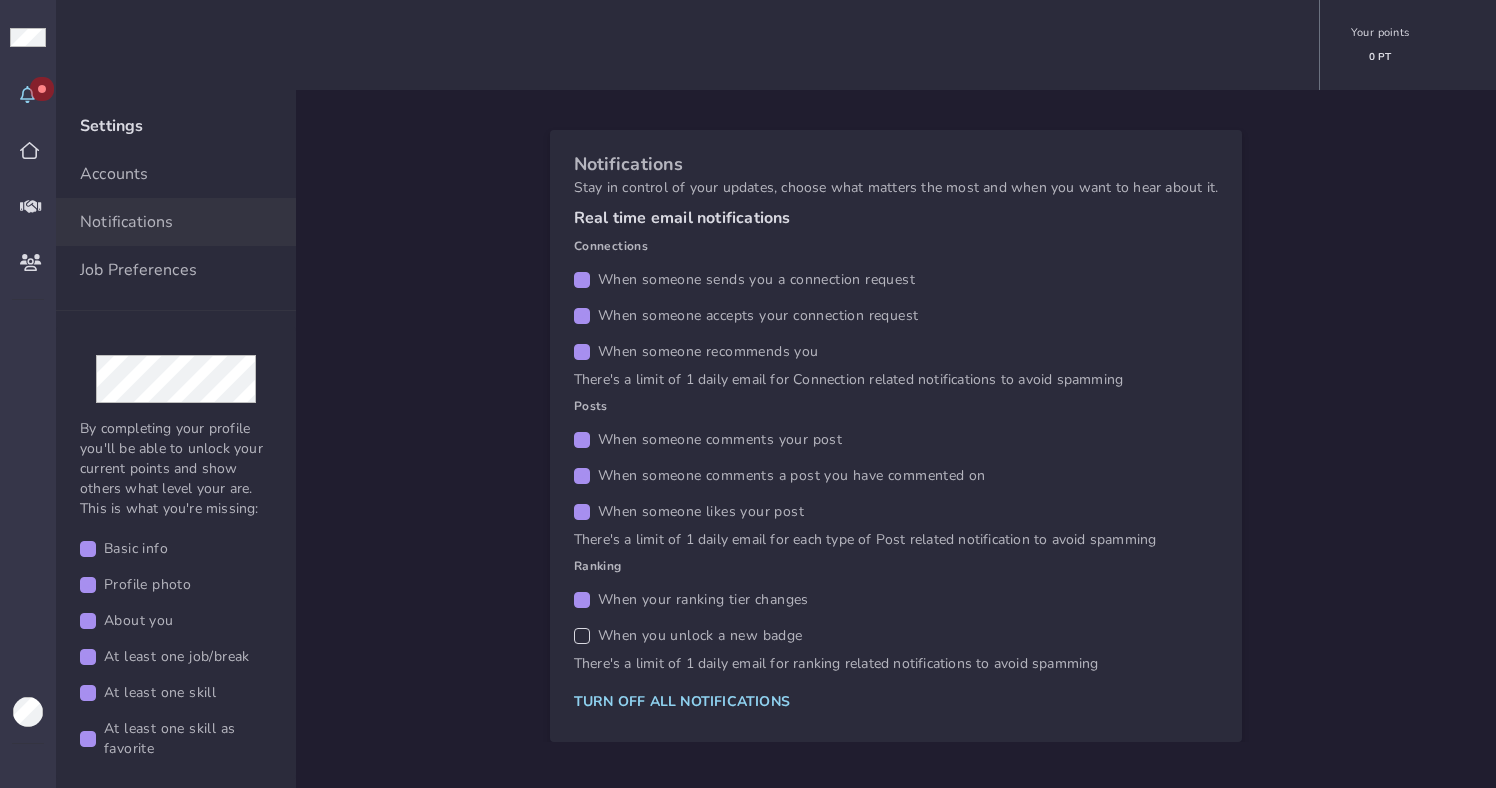 click on "Job Preferences" at bounding box center [138, 270] 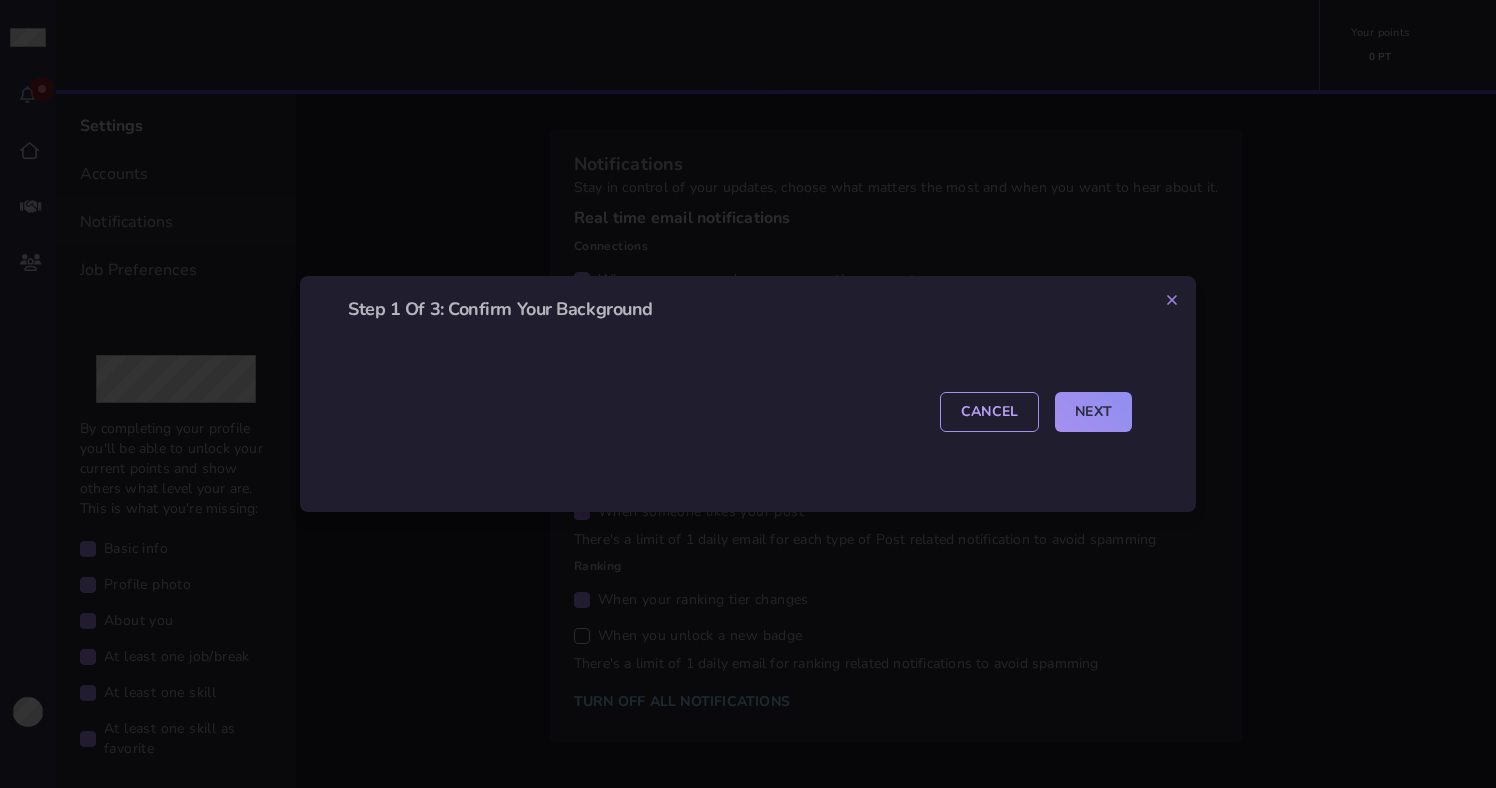 select on "e82e9926-63d5-497a-bf90-e3d5d47745a2" 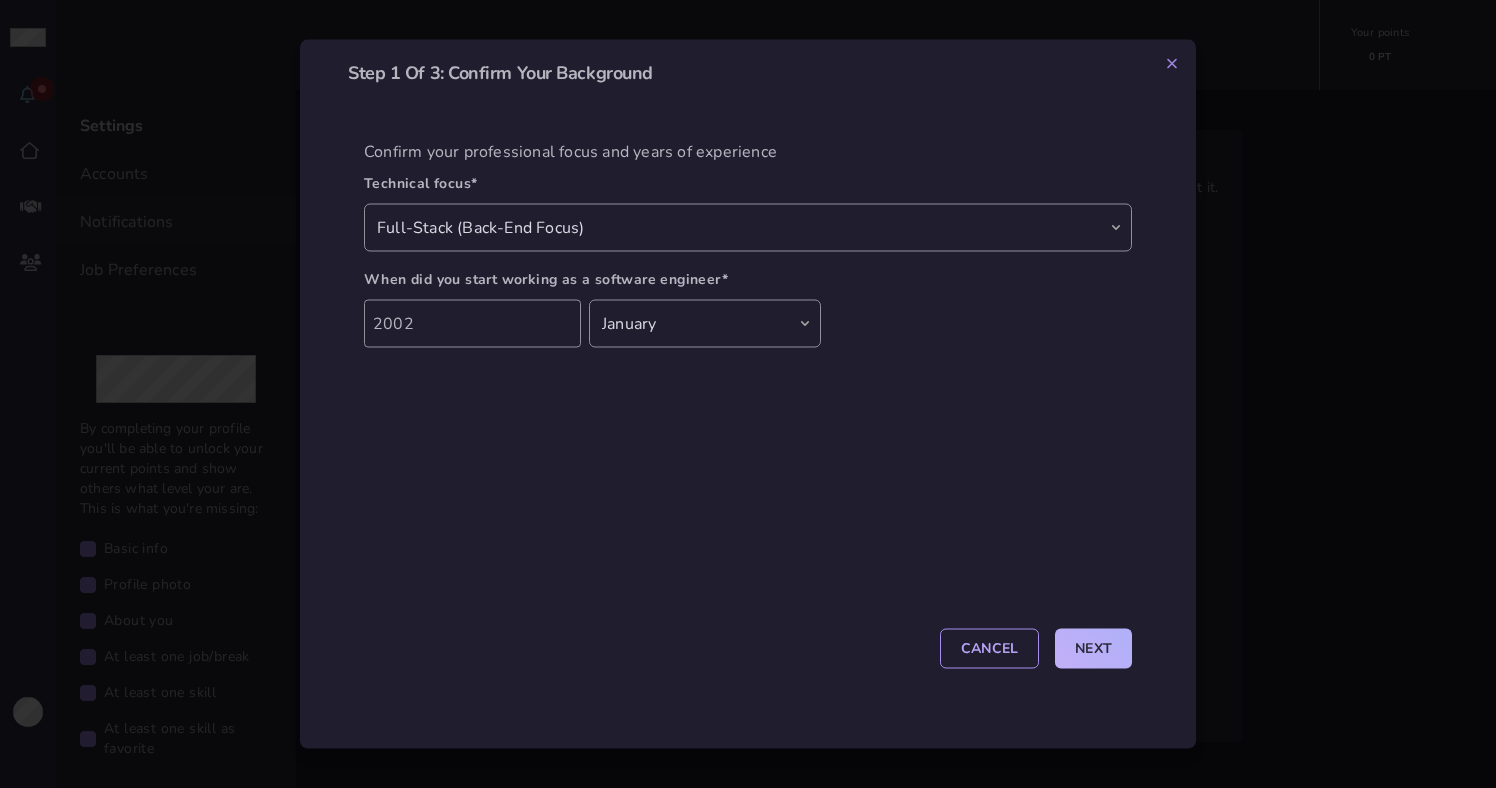 click on "Next" at bounding box center [1093, 649] 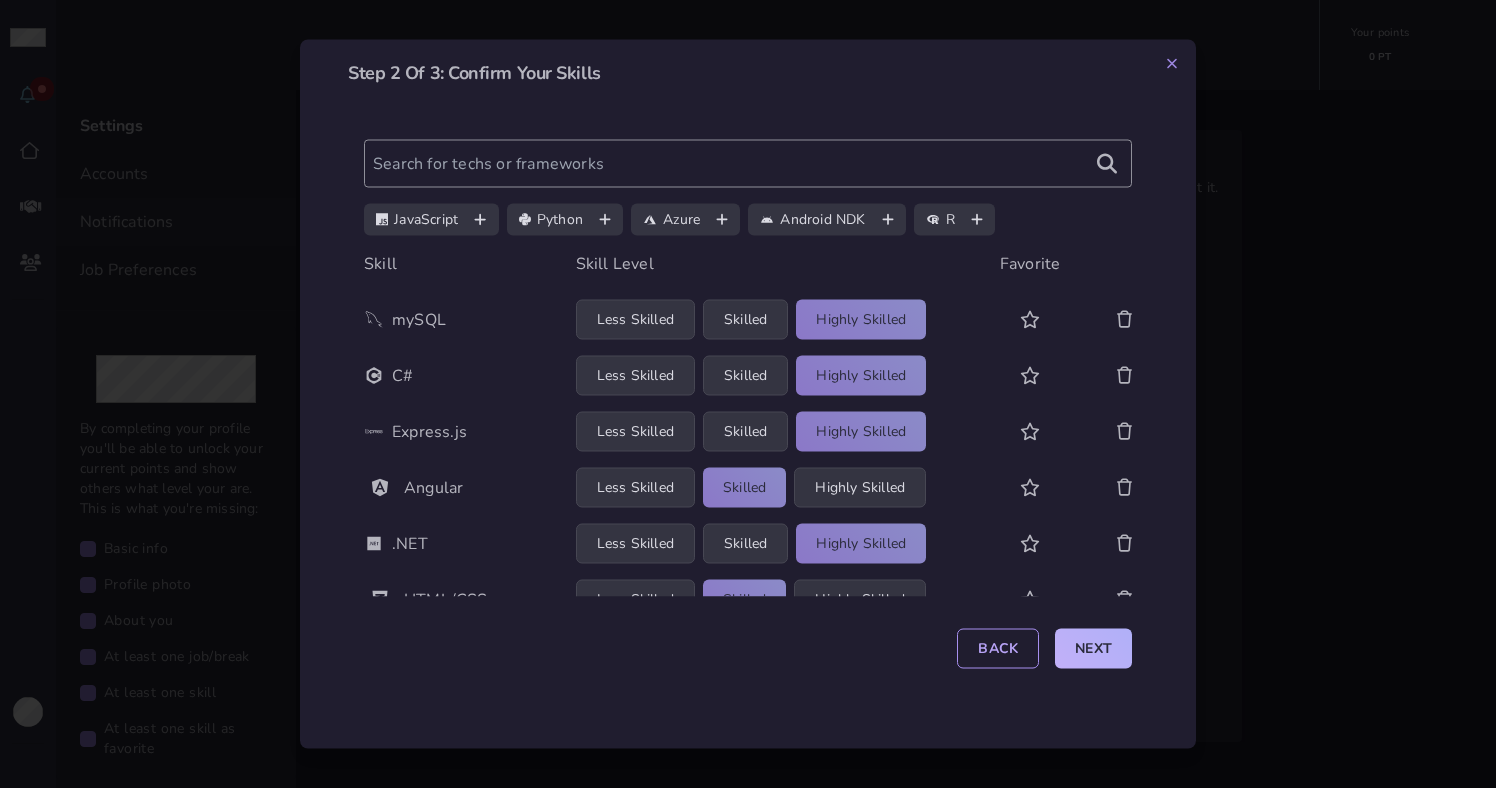 click on "Next" at bounding box center (1093, 649) 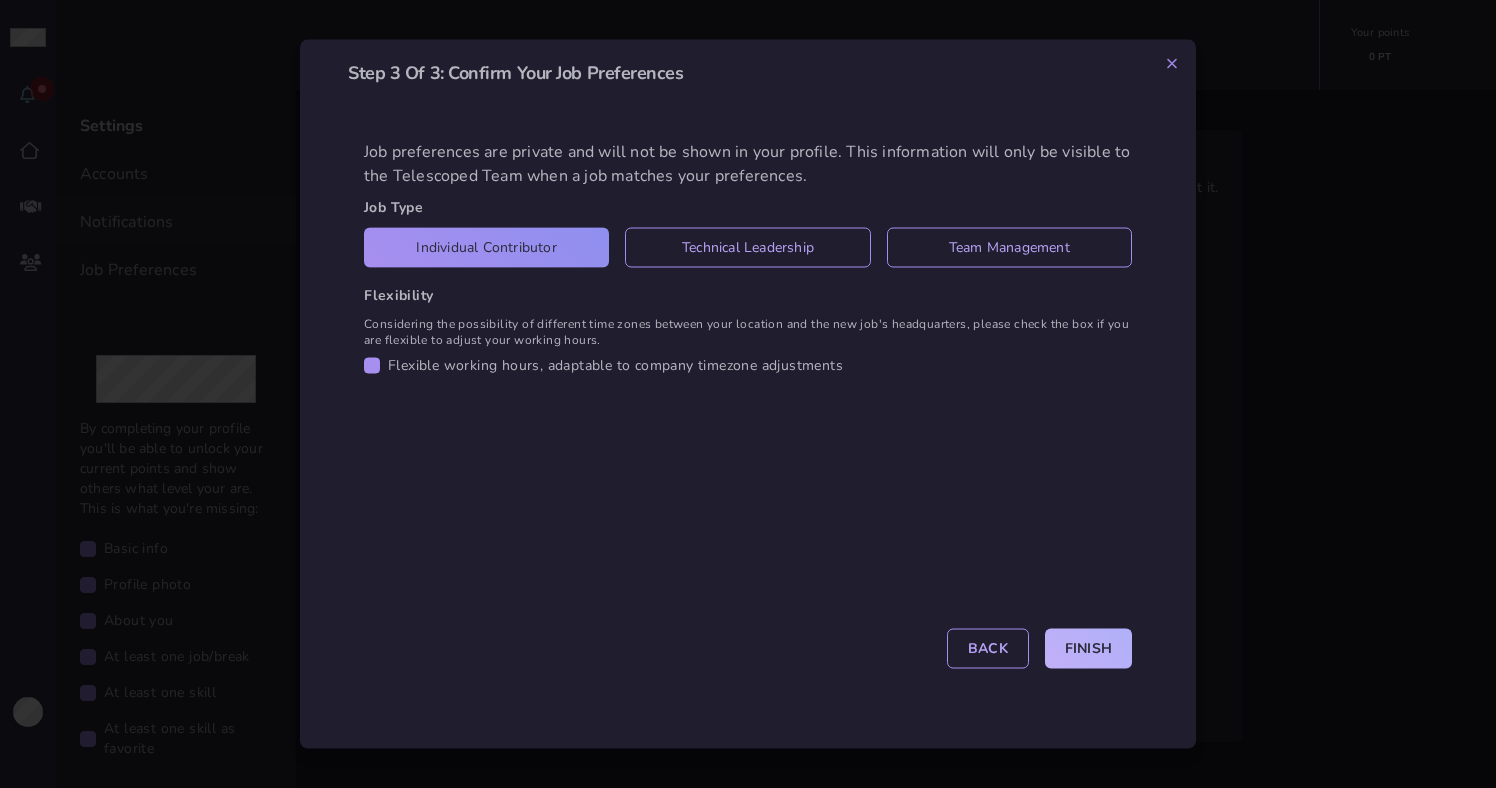 click on "Finish" at bounding box center (1088, 649) 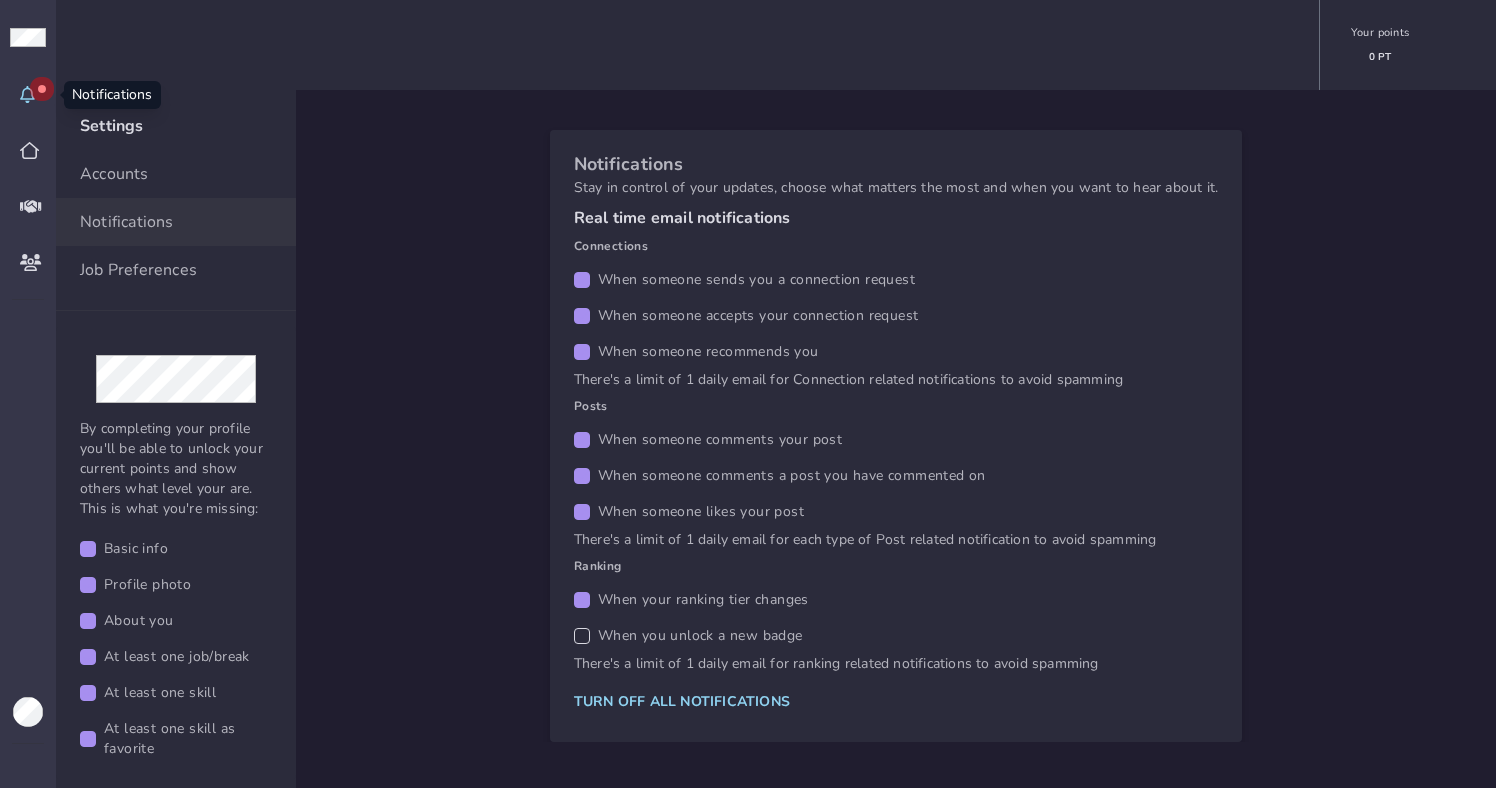 click at bounding box center [28, 95] 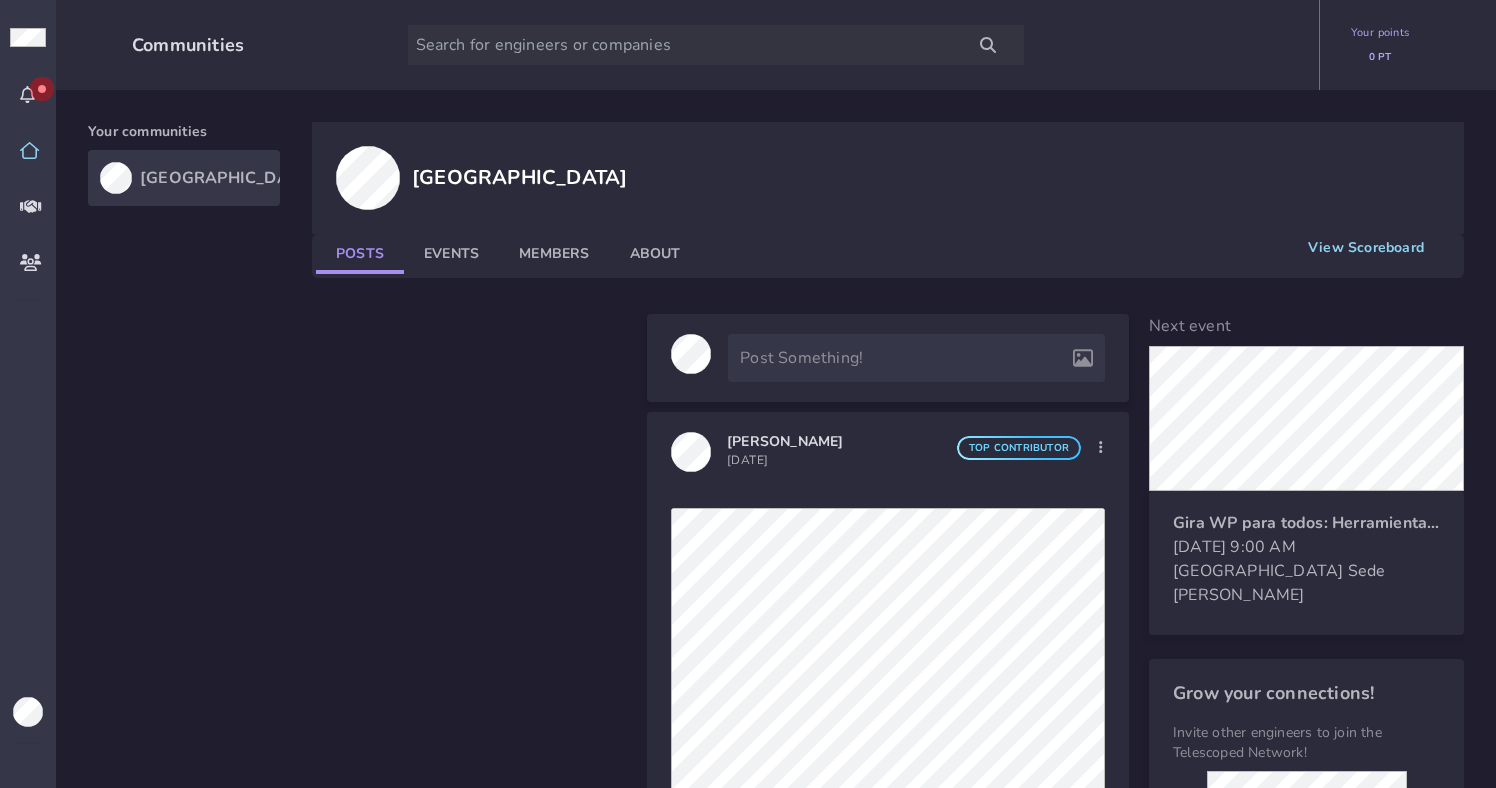 click on "0 PT" 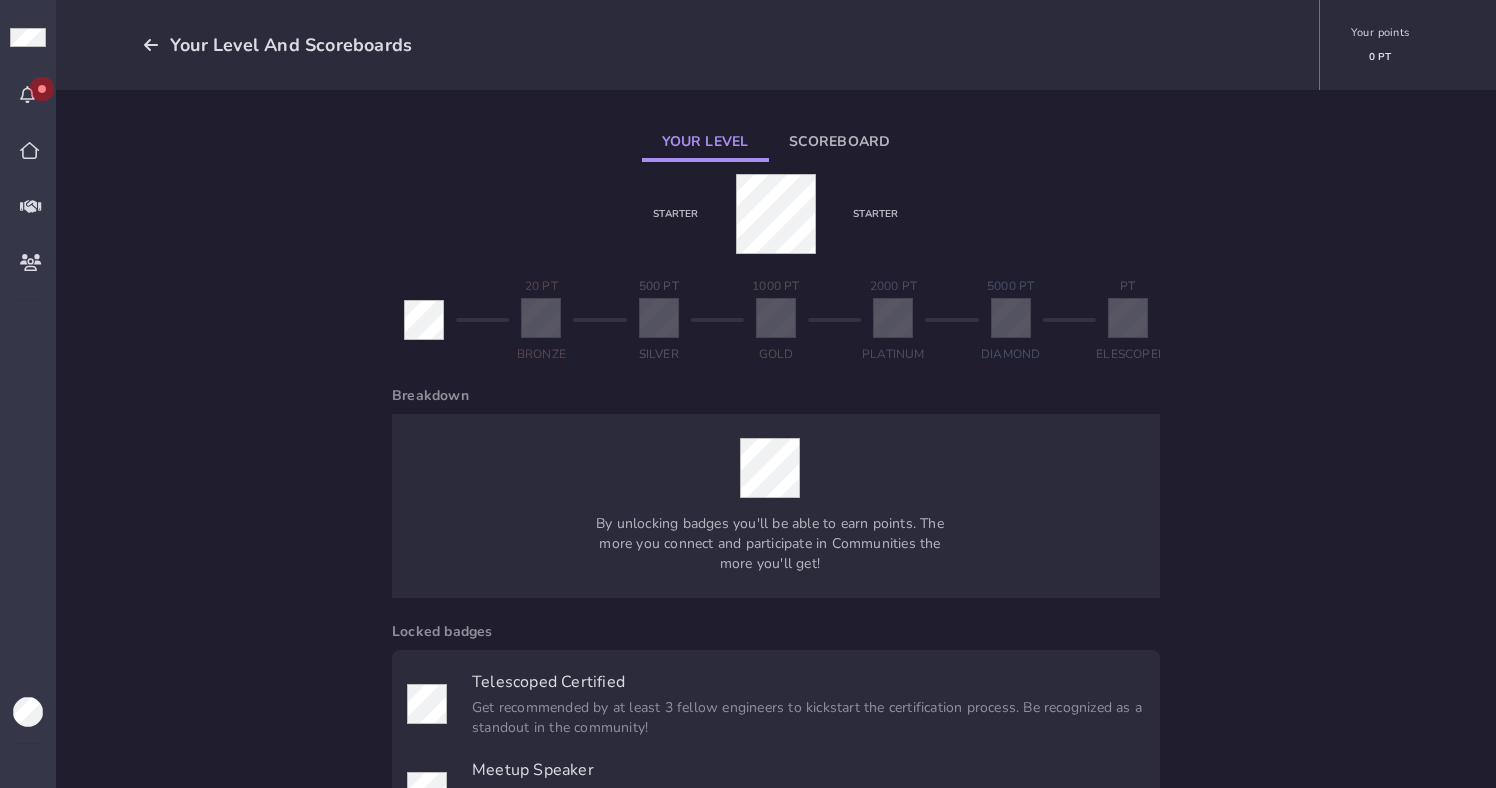 click on "Scoreboard" 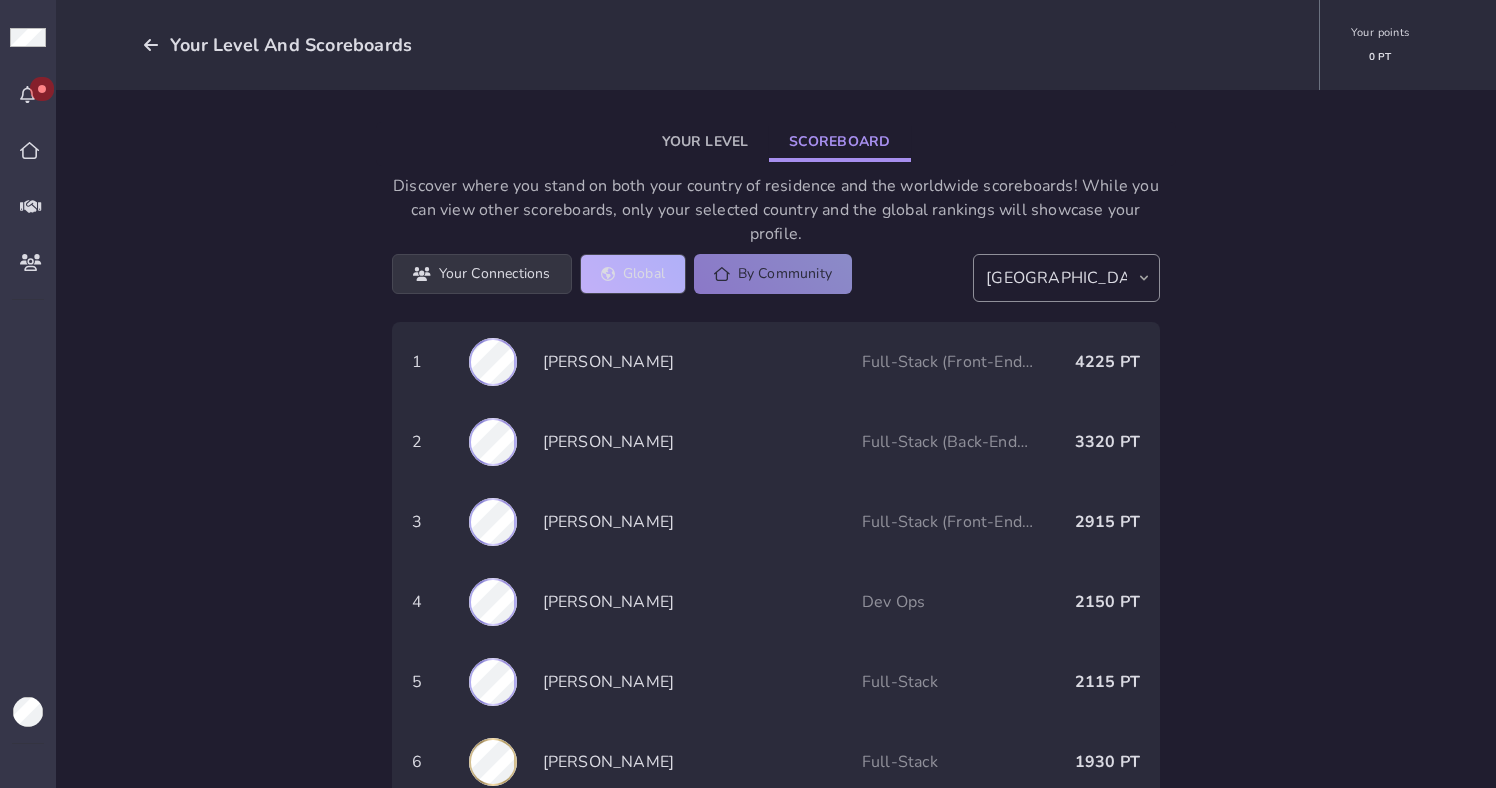 click on "Global" at bounding box center [633, 274] 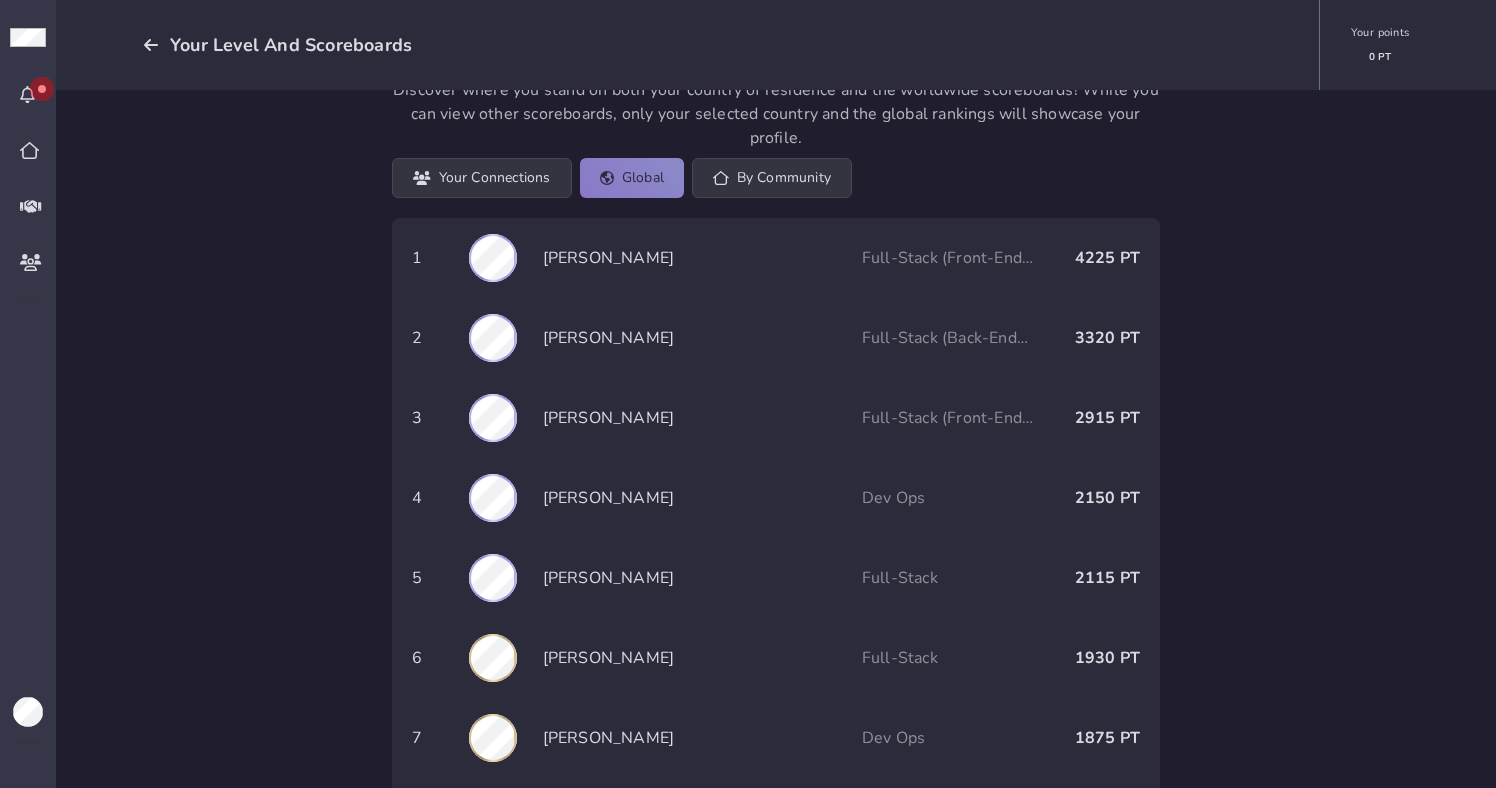 scroll, scrollTop: 111, scrollLeft: 0, axis: vertical 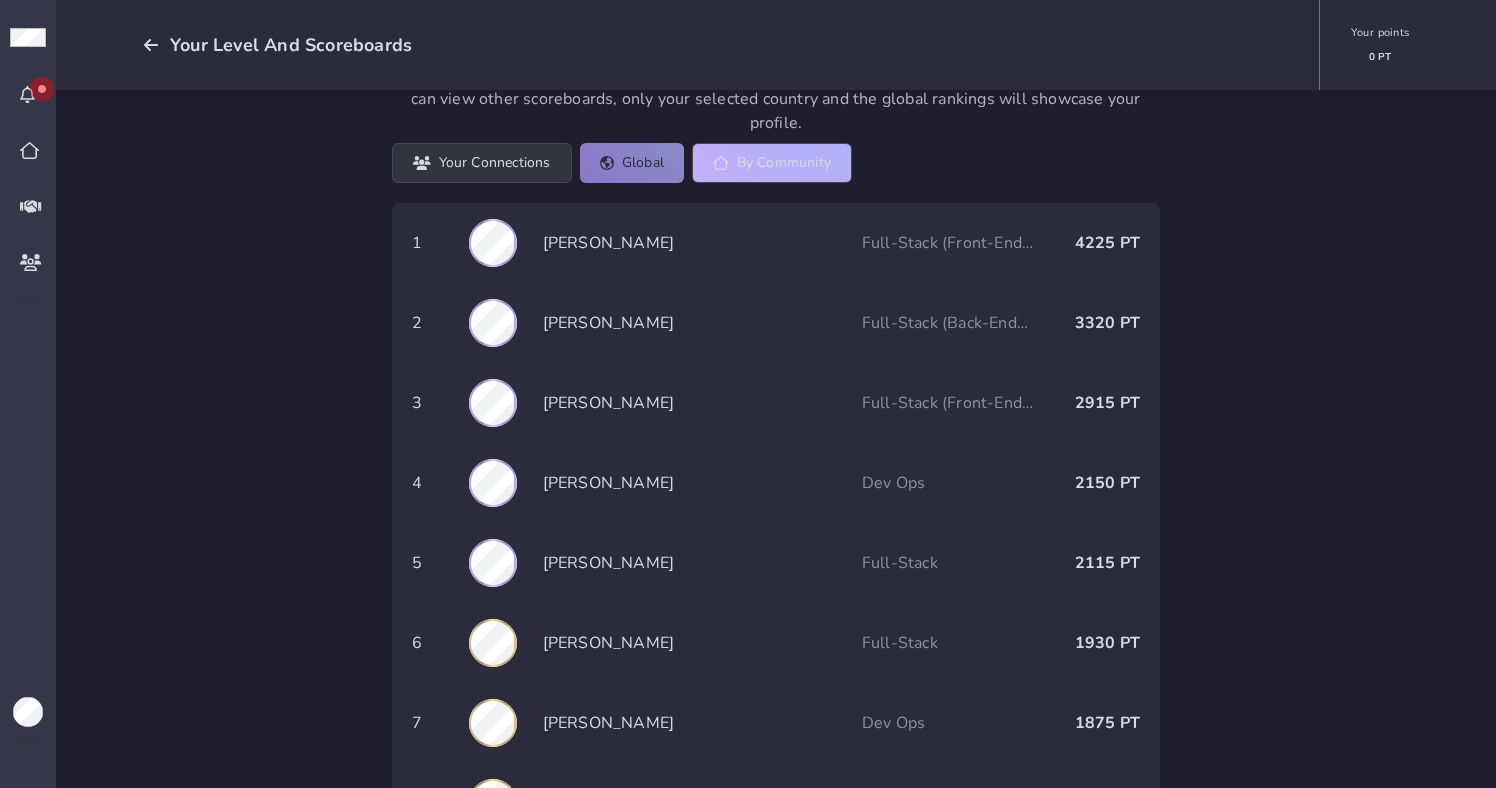 click on "By Community" at bounding box center [772, 163] 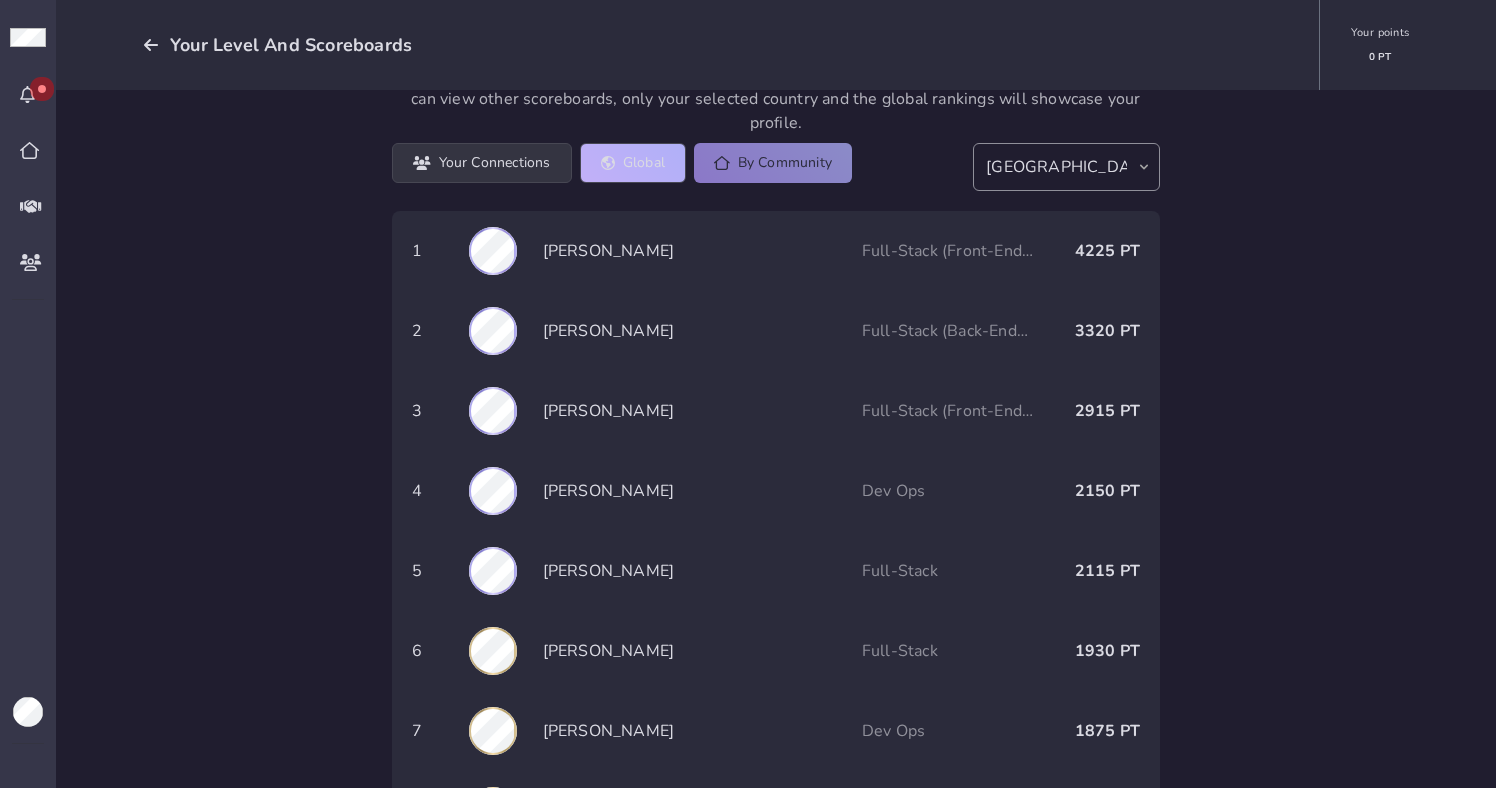 click on "Global" at bounding box center [633, 163] 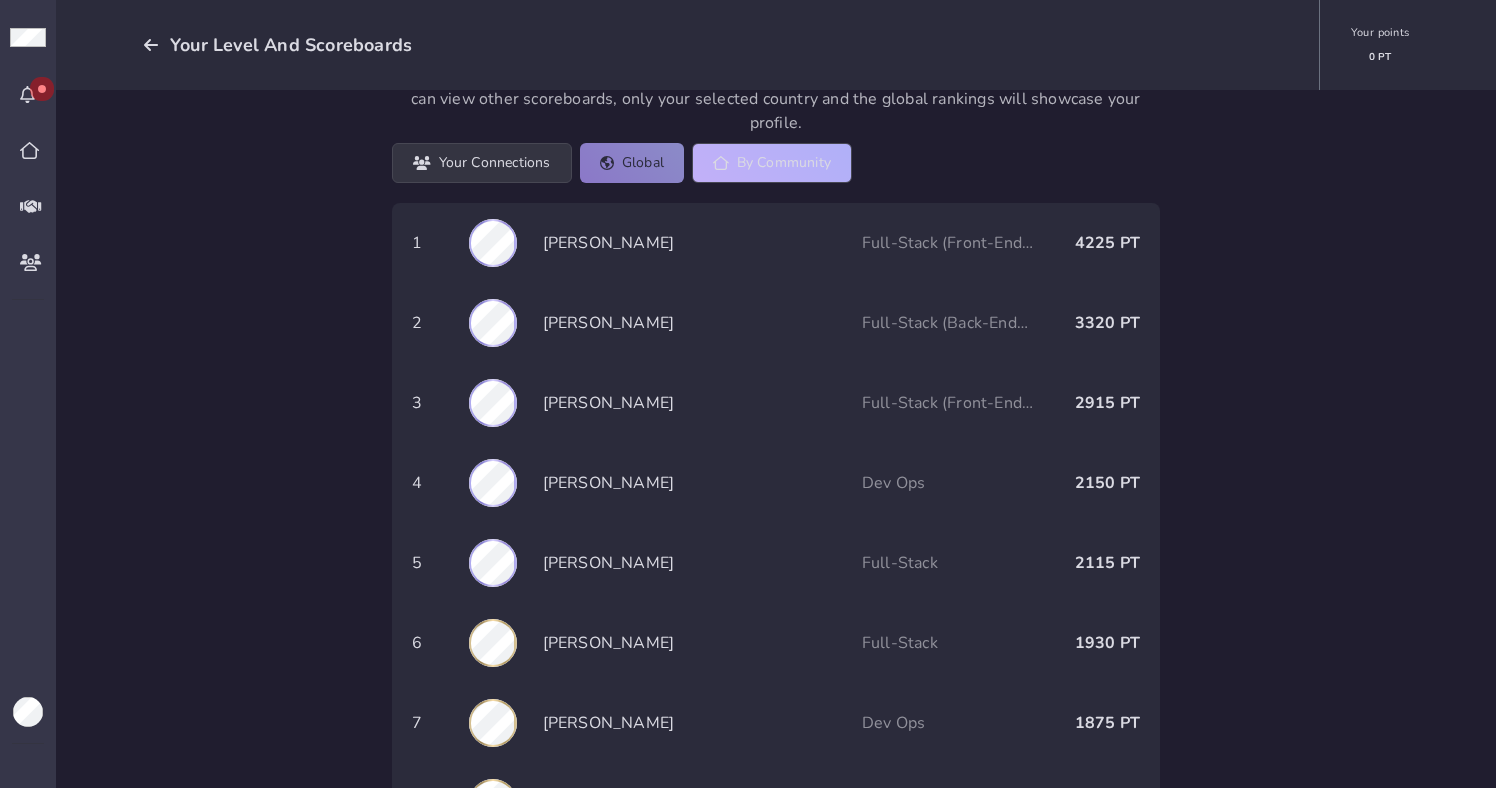 click on "By Community" at bounding box center [772, 163] 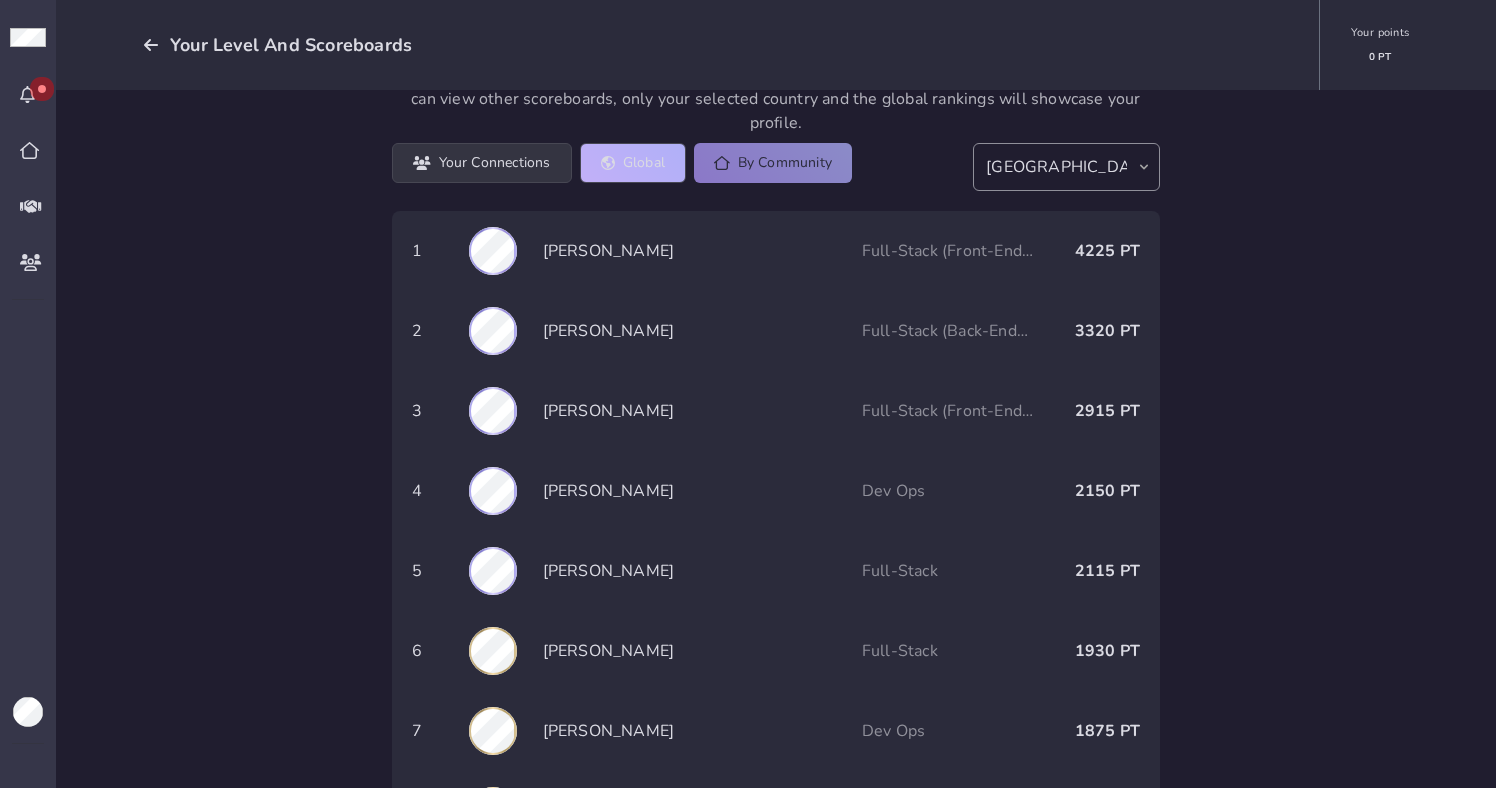 click on "Global" at bounding box center [633, 163] 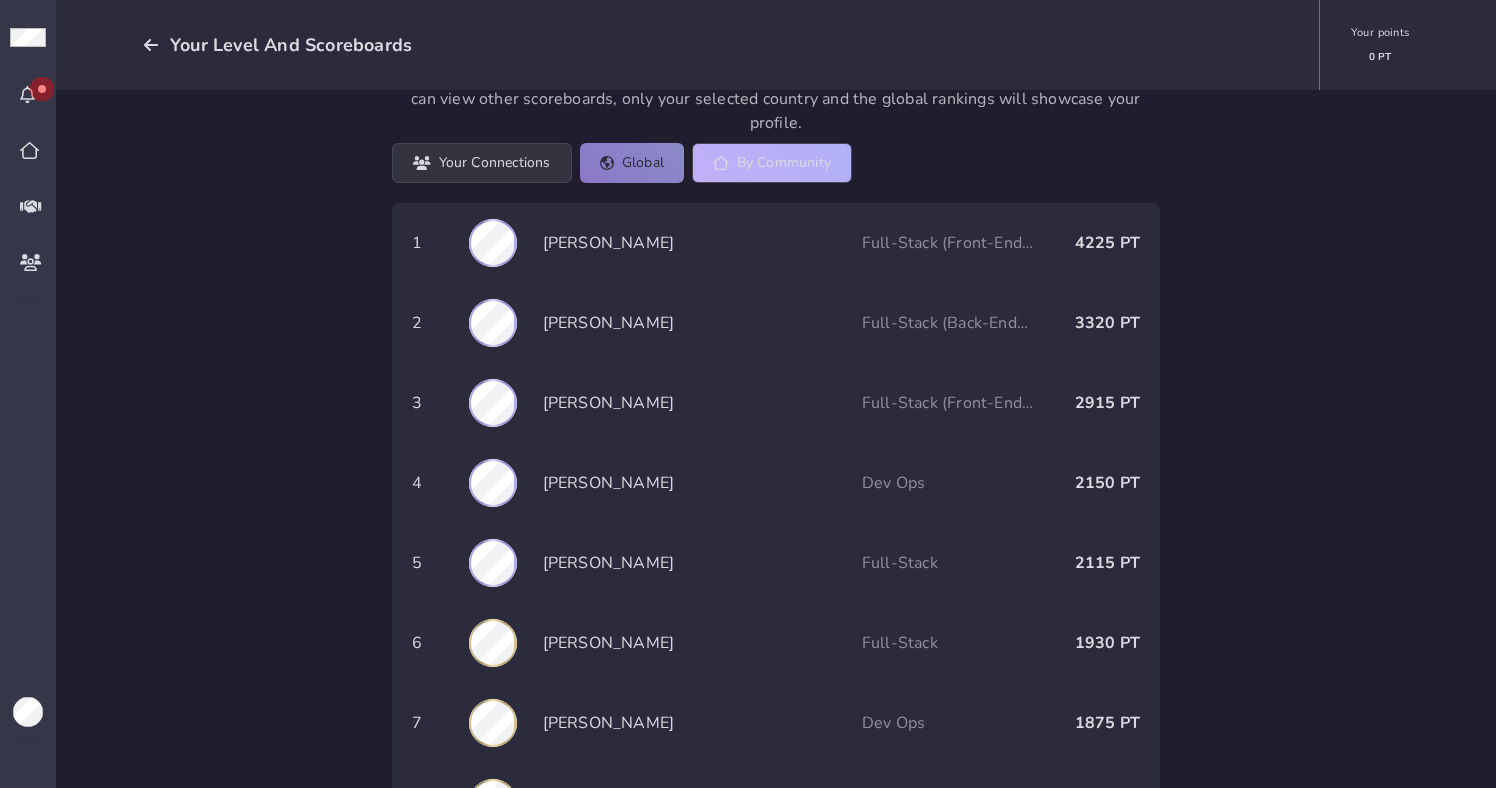 click on "By Community" at bounding box center (772, 163) 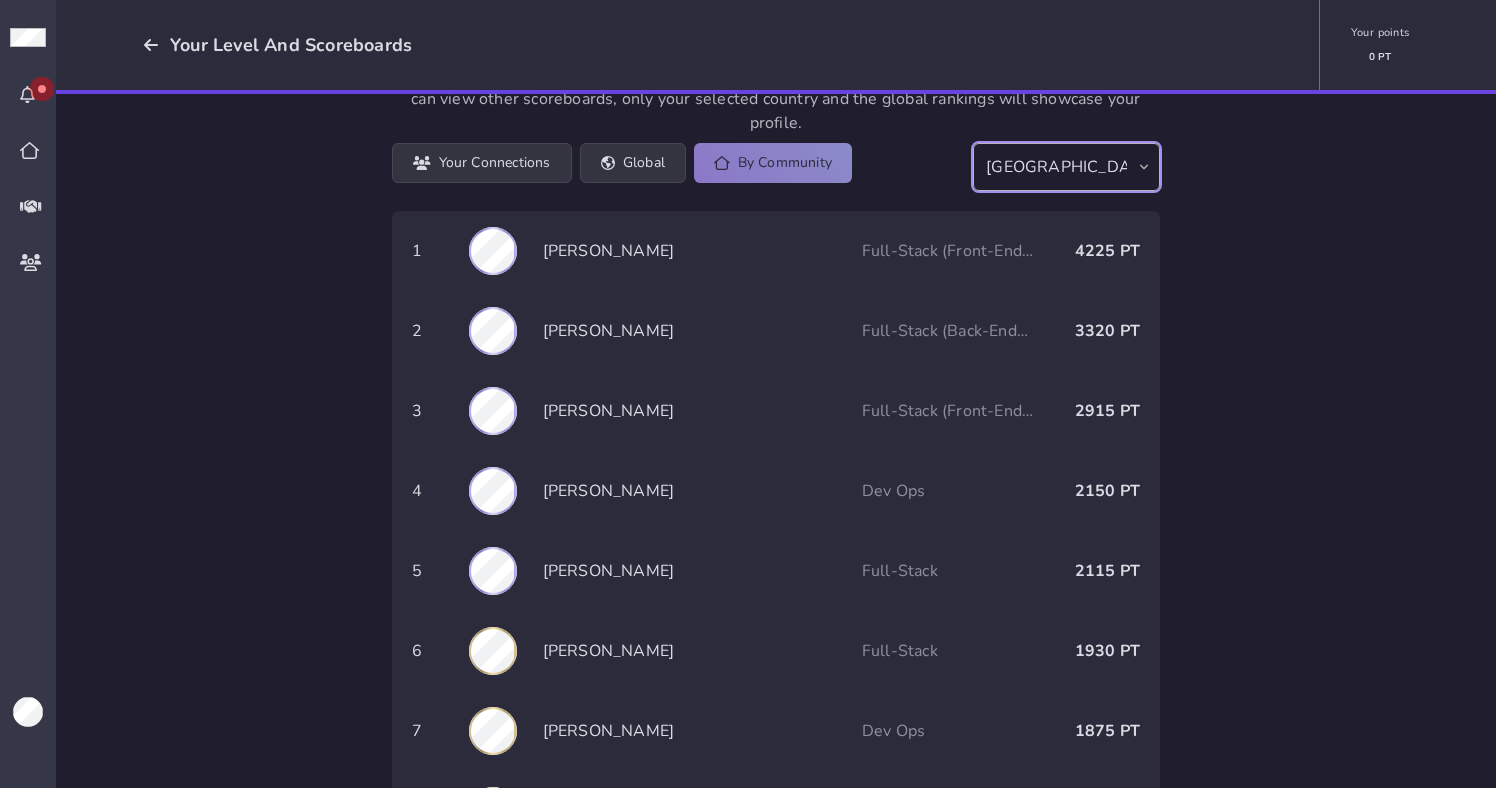 click on "[GEOGRAPHIC_DATA] [GEOGRAPHIC_DATA] [GEOGRAPHIC_DATA] [GEOGRAPHIC_DATA], Plurinational State of [GEOGRAPHIC_DATA] [GEOGRAPHIC_DATA] [GEOGRAPHIC_DATA] [GEOGRAPHIC_DATA] [GEOGRAPHIC_DATA] [GEOGRAPHIC_DATA] [GEOGRAPHIC_DATA] [GEOGRAPHIC_DATA] [GEOGRAPHIC_DATA] [GEOGRAPHIC_DATA] [GEOGRAPHIC_DATA] [GEOGRAPHIC_DATA] [GEOGRAPHIC_DATA] [GEOGRAPHIC_DATA] [GEOGRAPHIC_DATA] [GEOGRAPHIC_DATA] [GEOGRAPHIC_DATA] [GEOGRAPHIC_DATA] [GEOGRAPHIC_DATA] [GEOGRAPHIC_DATA] [GEOGRAPHIC_DATA] [GEOGRAPHIC_DATA] [GEOGRAPHIC_DATA] [GEOGRAPHIC_DATA] [GEOGRAPHIC_DATA] [GEOGRAPHIC_DATA] [US_STATE] [GEOGRAPHIC_DATA] [GEOGRAPHIC_DATA] [GEOGRAPHIC_DATA] [GEOGRAPHIC_DATA], [GEOGRAPHIC_DATA] of" at bounding box center [1066, 167] 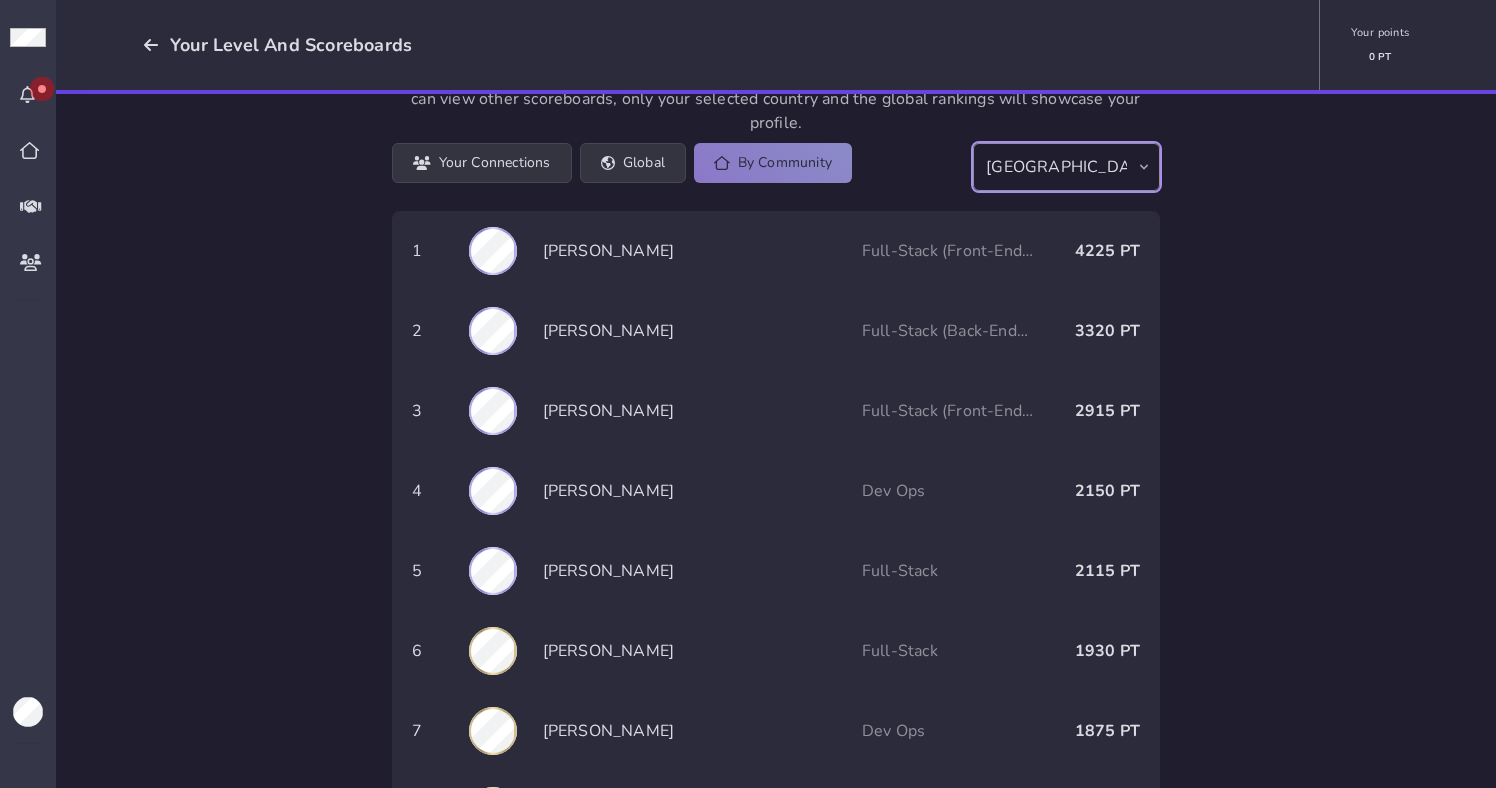 scroll, scrollTop: 0, scrollLeft: 0, axis: both 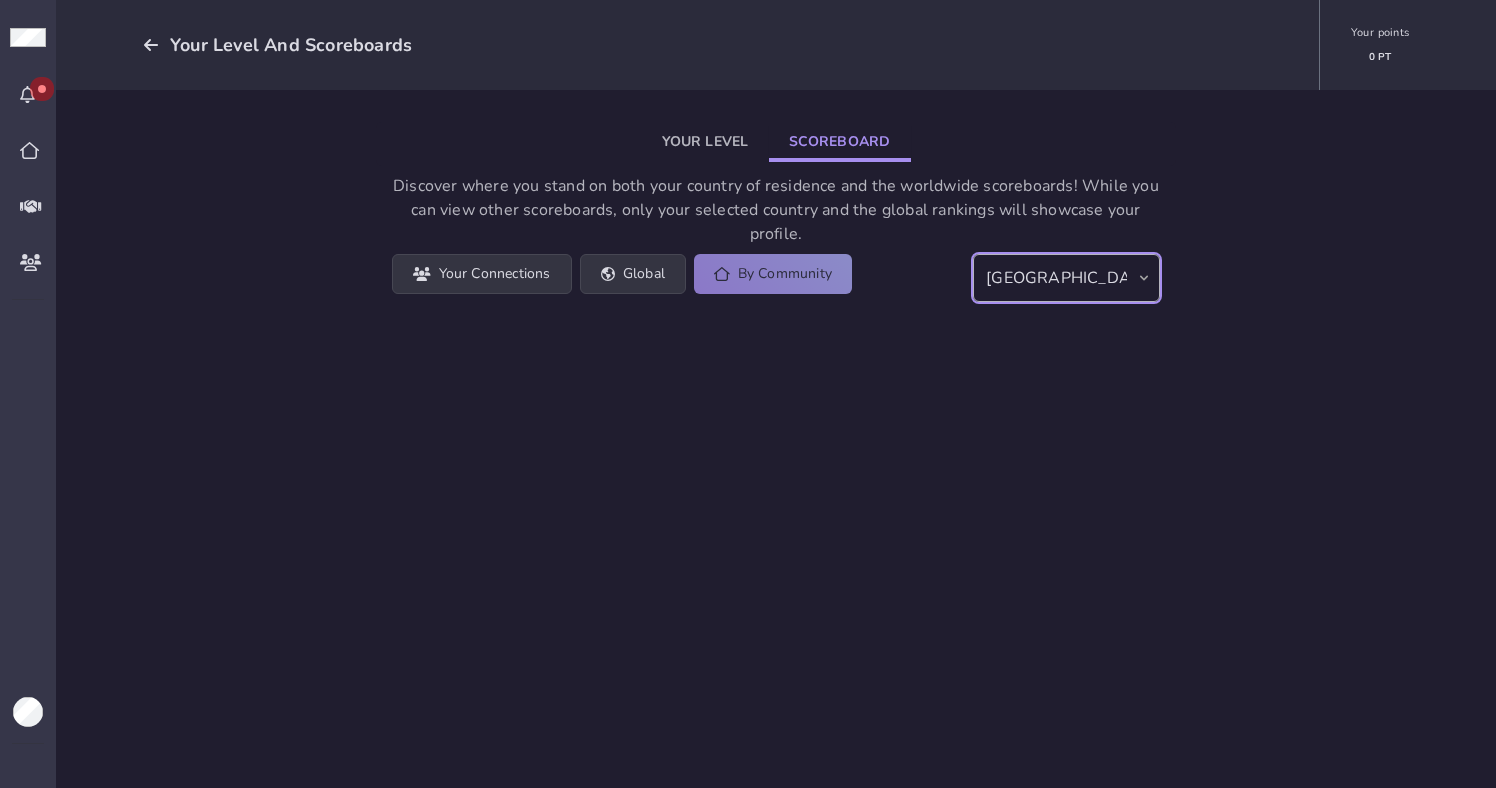 click on "[GEOGRAPHIC_DATA] [GEOGRAPHIC_DATA] [GEOGRAPHIC_DATA] [GEOGRAPHIC_DATA], Plurinational State of [GEOGRAPHIC_DATA] [GEOGRAPHIC_DATA] [GEOGRAPHIC_DATA] [GEOGRAPHIC_DATA] [GEOGRAPHIC_DATA] [GEOGRAPHIC_DATA] [GEOGRAPHIC_DATA] [GEOGRAPHIC_DATA] [GEOGRAPHIC_DATA] [GEOGRAPHIC_DATA] [GEOGRAPHIC_DATA] [GEOGRAPHIC_DATA] [GEOGRAPHIC_DATA] [GEOGRAPHIC_DATA] [GEOGRAPHIC_DATA] [GEOGRAPHIC_DATA] [GEOGRAPHIC_DATA] [GEOGRAPHIC_DATA] [GEOGRAPHIC_DATA] [GEOGRAPHIC_DATA] [GEOGRAPHIC_DATA] [GEOGRAPHIC_DATA] [GEOGRAPHIC_DATA] [GEOGRAPHIC_DATA] [GEOGRAPHIC_DATA] [GEOGRAPHIC_DATA] [US_STATE] [GEOGRAPHIC_DATA] [GEOGRAPHIC_DATA] [GEOGRAPHIC_DATA] [GEOGRAPHIC_DATA], [GEOGRAPHIC_DATA] of" at bounding box center [1066, 278] 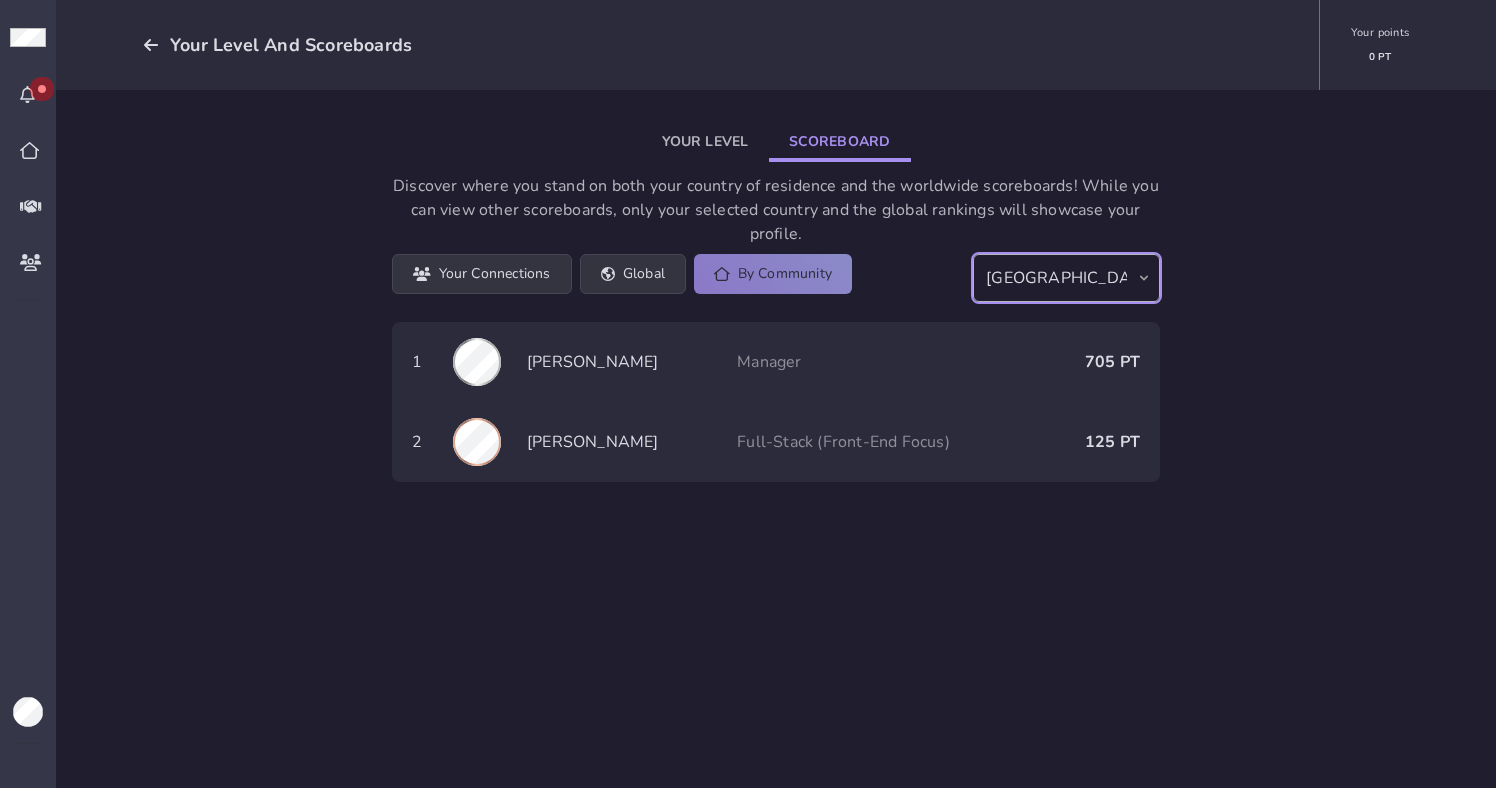 click on "[GEOGRAPHIC_DATA] [GEOGRAPHIC_DATA] [GEOGRAPHIC_DATA] [GEOGRAPHIC_DATA], Plurinational State of [GEOGRAPHIC_DATA] [GEOGRAPHIC_DATA] [GEOGRAPHIC_DATA] [GEOGRAPHIC_DATA] [GEOGRAPHIC_DATA] [GEOGRAPHIC_DATA] [GEOGRAPHIC_DATA] [GEOGRAPHIC_DATA] [GEOGRAPHIC_DATA] [GEOGRAPHIC_DATA] [GEOGRAPHIC_DATA] [GEOGRAPHIC_DATA] [GEOGRAPHIC_DATA] [GEOGRAPHIC_DATA] [GEOGRAPHIC_DATA] [GEOGRAPHIC_DATA] [GEOGRAPHIC_DATA] [GEOGRAPHIC_DATA] [GEOGRAPHIC_DATA] [GEOGRAPHIC_DATA] [GEOGRAPHIC_DATA] [GEOGRAPHIC_DATA] [GEOGRAPHIC_DATA] [GEOGRAPHIC_DATA] [GEOGRAPHIC_DATA] [GEOGRAPHIC_DATA] [US_STATE] [GEOGRAPHIC_DATA] [GEOGRAPHIC_DATA] [GEOGRAPHIC_DATA] [GEOGRAPHIC_DATA], [GEOGRAPHIC_DATA] of" at bounding box center [1066, 278] 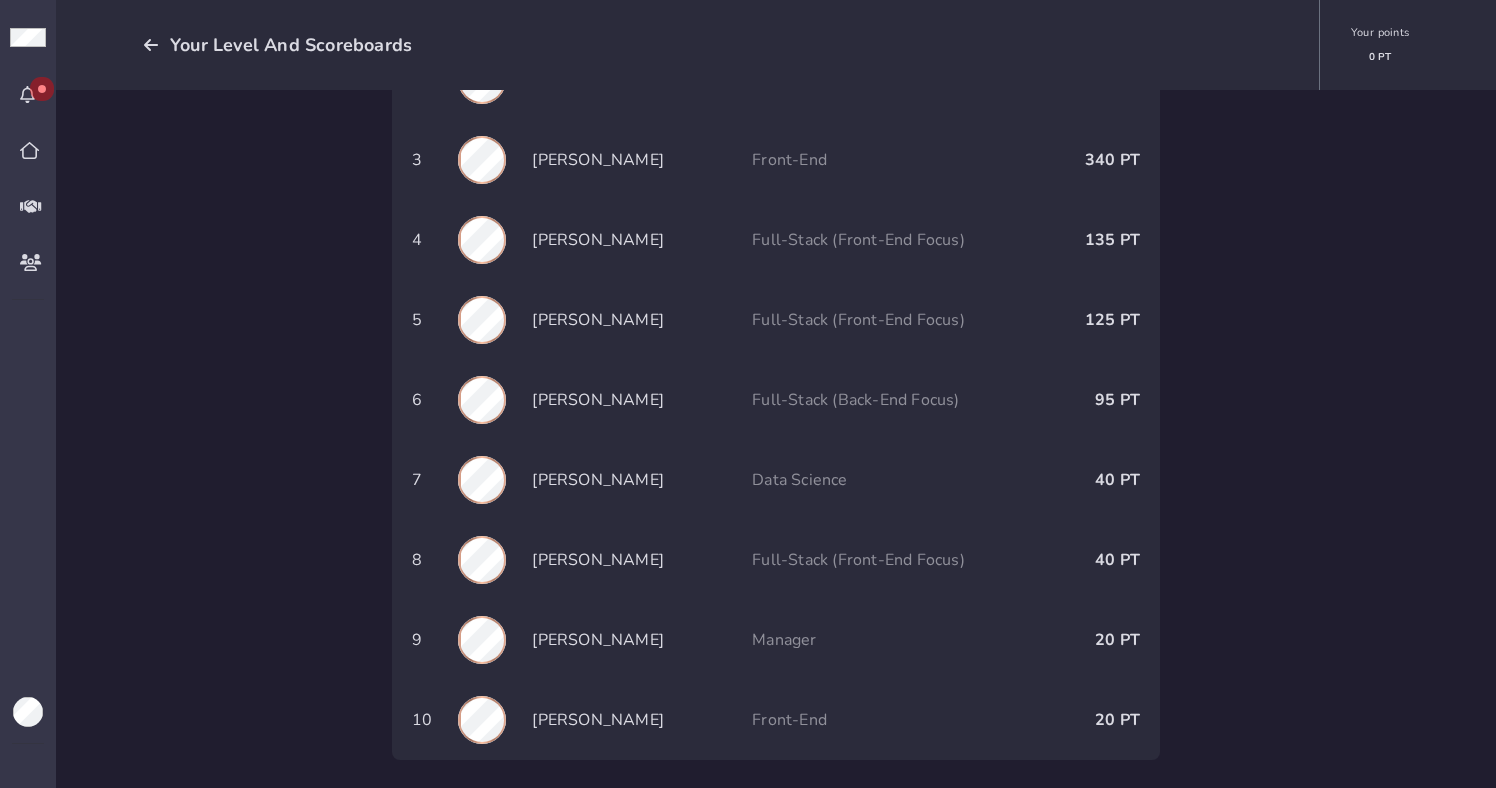 scroll, scrollTop: 0, scrollLeft: 0, axis: both 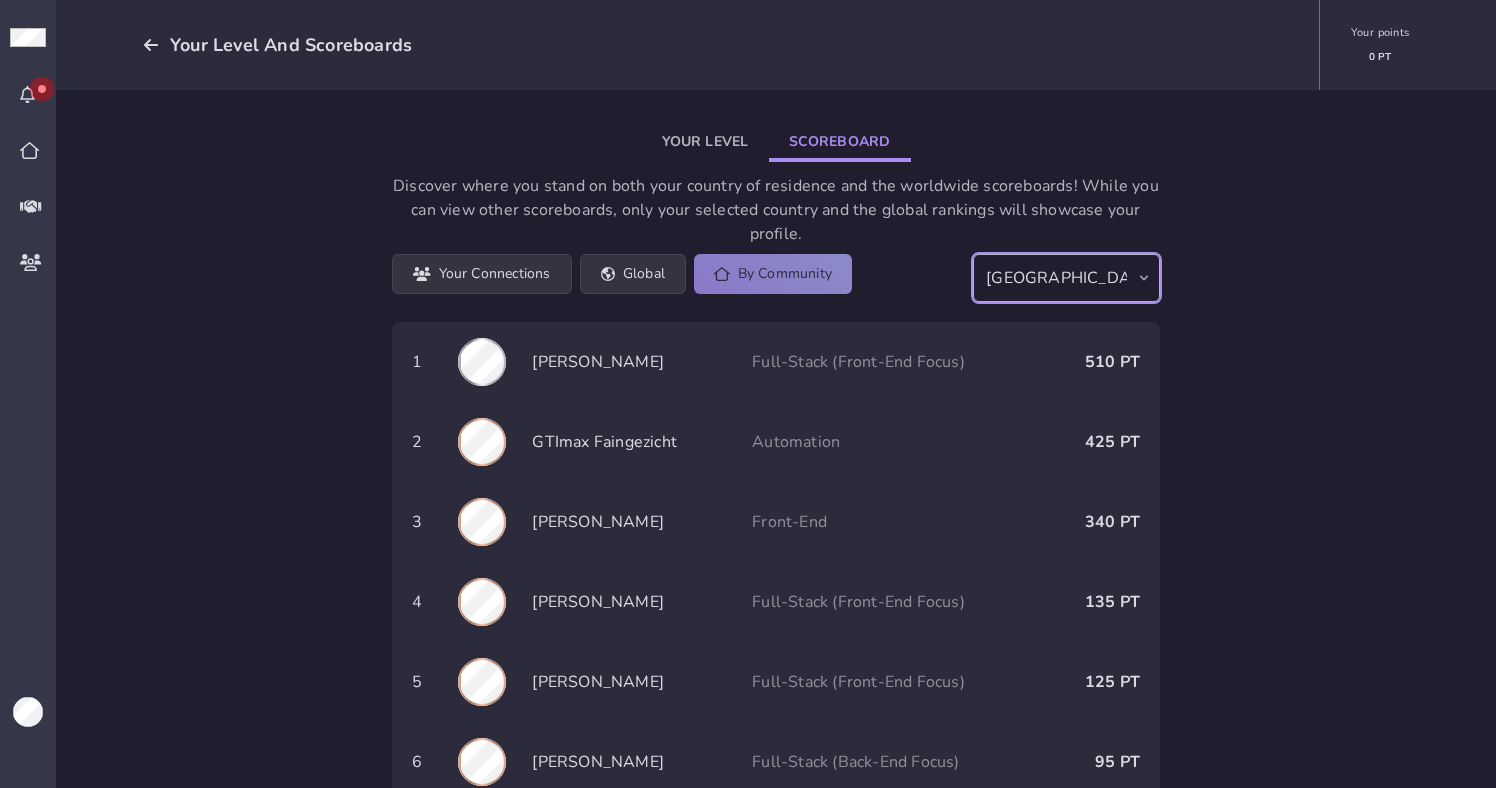 click on "[GEOGRAPHIC_DATA] [GEOGRAPHIC_DATA] [GEOGRAPHIC_DATA] [GEOGRAPHIC_DATA], Plurinational State of [GEOGRAPHIC_DATA] [GEOGRAPHIC_DATA] [GEOGRAPHIC_DATA] [GEOGRAPHIC_DATA] [GEOGRAPHIC_DATA] [GEOGRAPHIC_DATA] [GEOGRAPHIC_DATA] [GEOGRAPHIC_DATA] [GEOGRAPHIC_DATA] [GEOGRAPHIC_DATA] [GEOGRAPHIC_DATA] [GEOGRAPHIC_DATA] [GEOGRAPHIC_DATA] [GEOGRAPHIC_DATA] [GEOGRAPHIC_DATA] [GEOGRAPHIC_DATA] [GEOGRAPHIC_DATA] [GEOGRAPHIC_DATA] [GEOGRAPHIC_DATA] [GEOGRAPHIC_DATA] [GEOGRAPHIC_DATA] [GEOGRAPHIC_DATA] [GEOGRAPHIC_DATA] [GEOGRAPHIC_DATA] [GEOGRAPHIC_DATA] [GEOGRAPHIC_DATA] [US_STATE] [GEOGRAPHIC_DATA] [GEOGRAPHIC_DATA] [GEOGRAPHIC_DATA] [GEOGRAPHIC_DATA], [GEOGRAPHIC_DATA] of" at bounding box center [1066, 278] 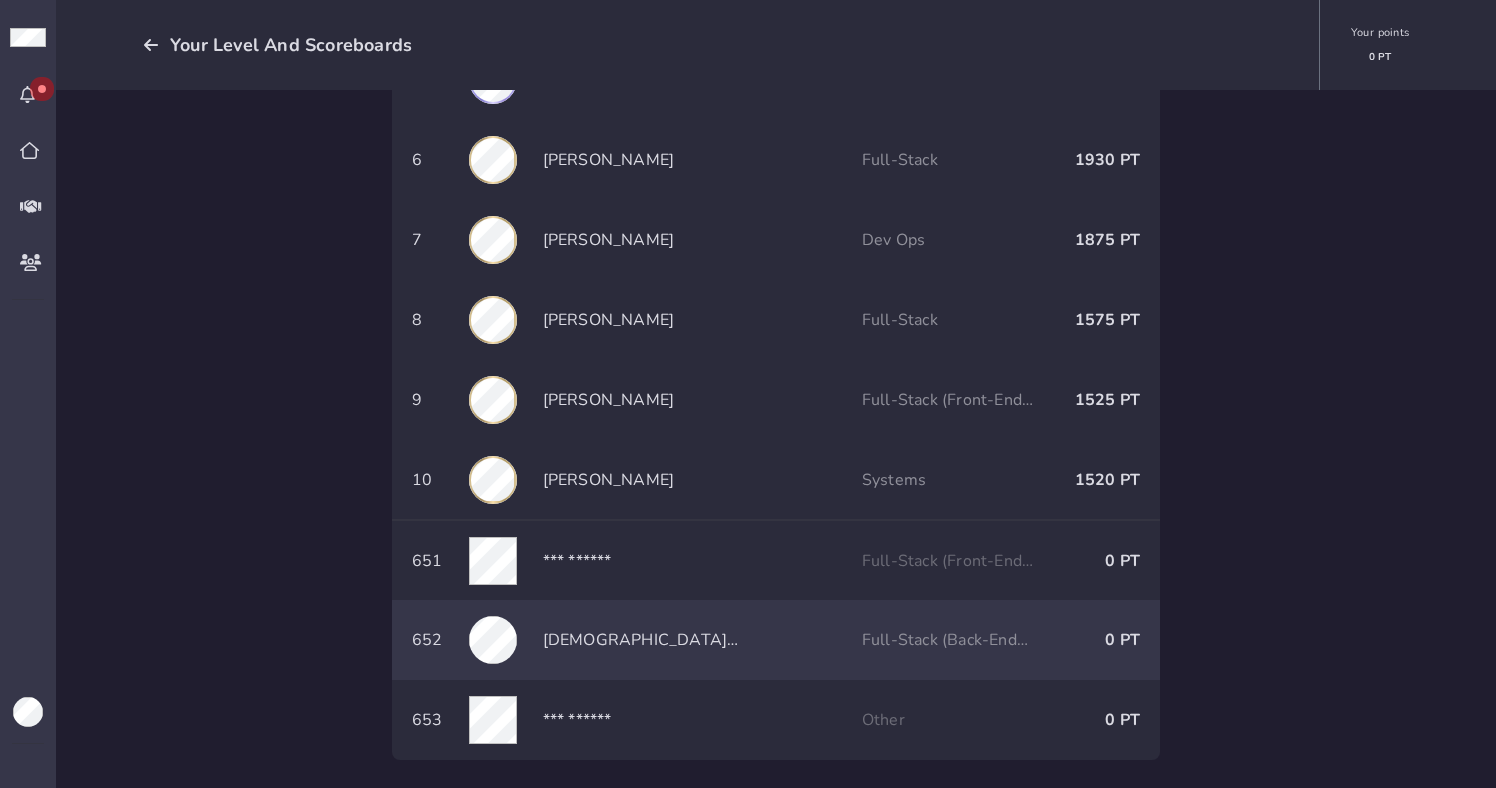 scroll, scrollTop: 0, scrollLeft: 0, axis: both 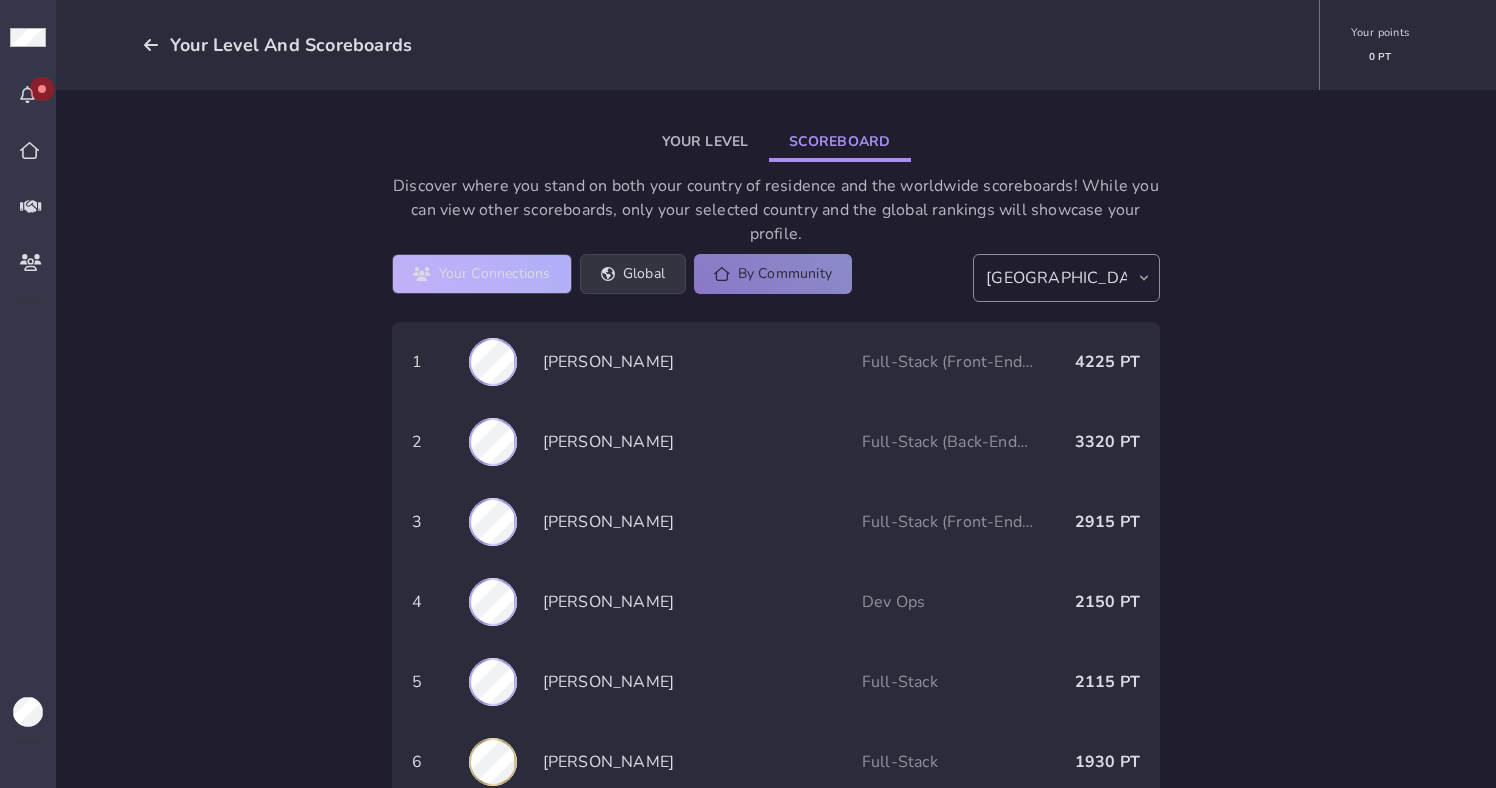click on "Your Connections" at bounding box center (482, 274) 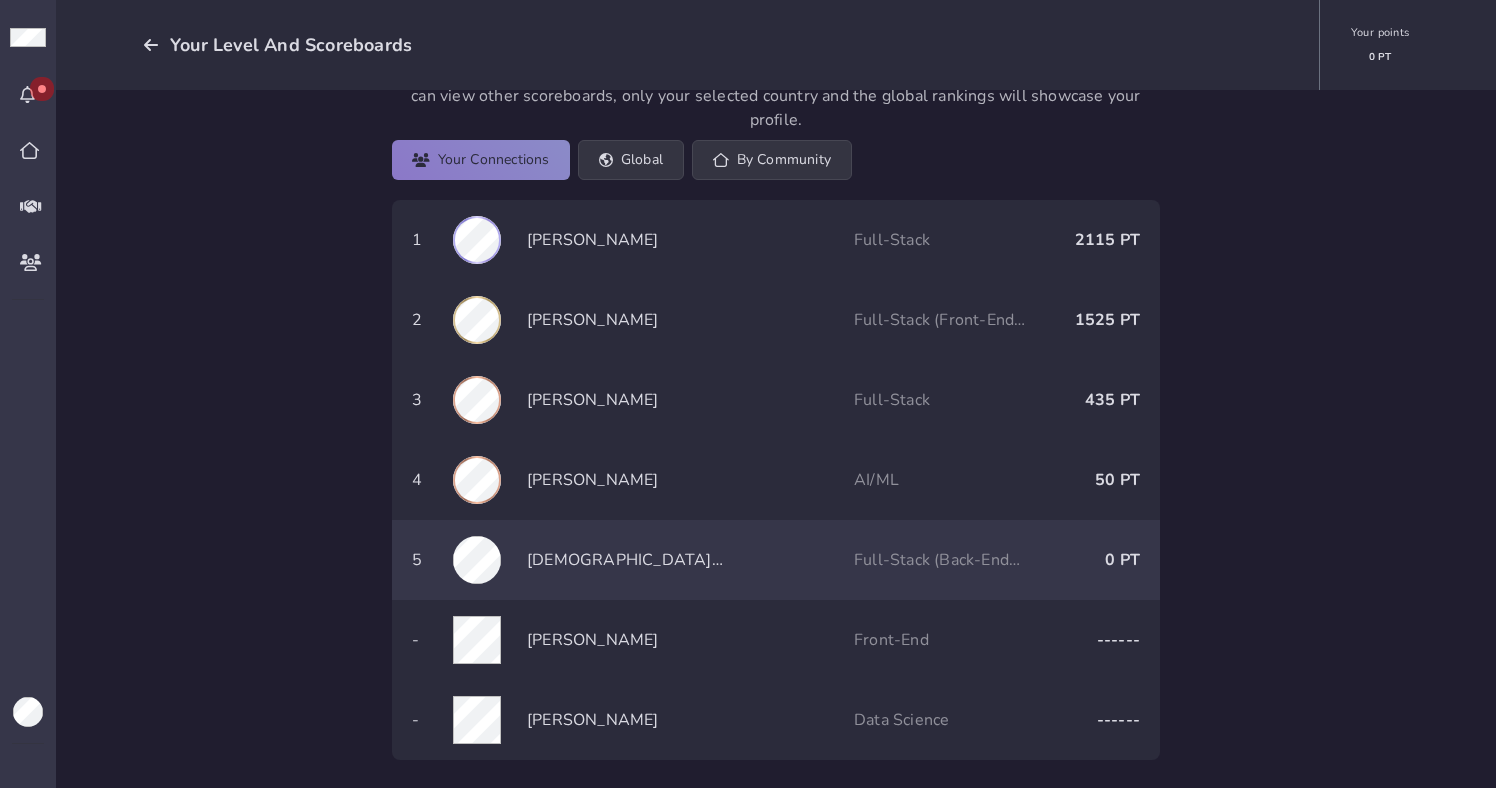 scroll, scrollTop: 0, scrollLeft: 0, axis: both 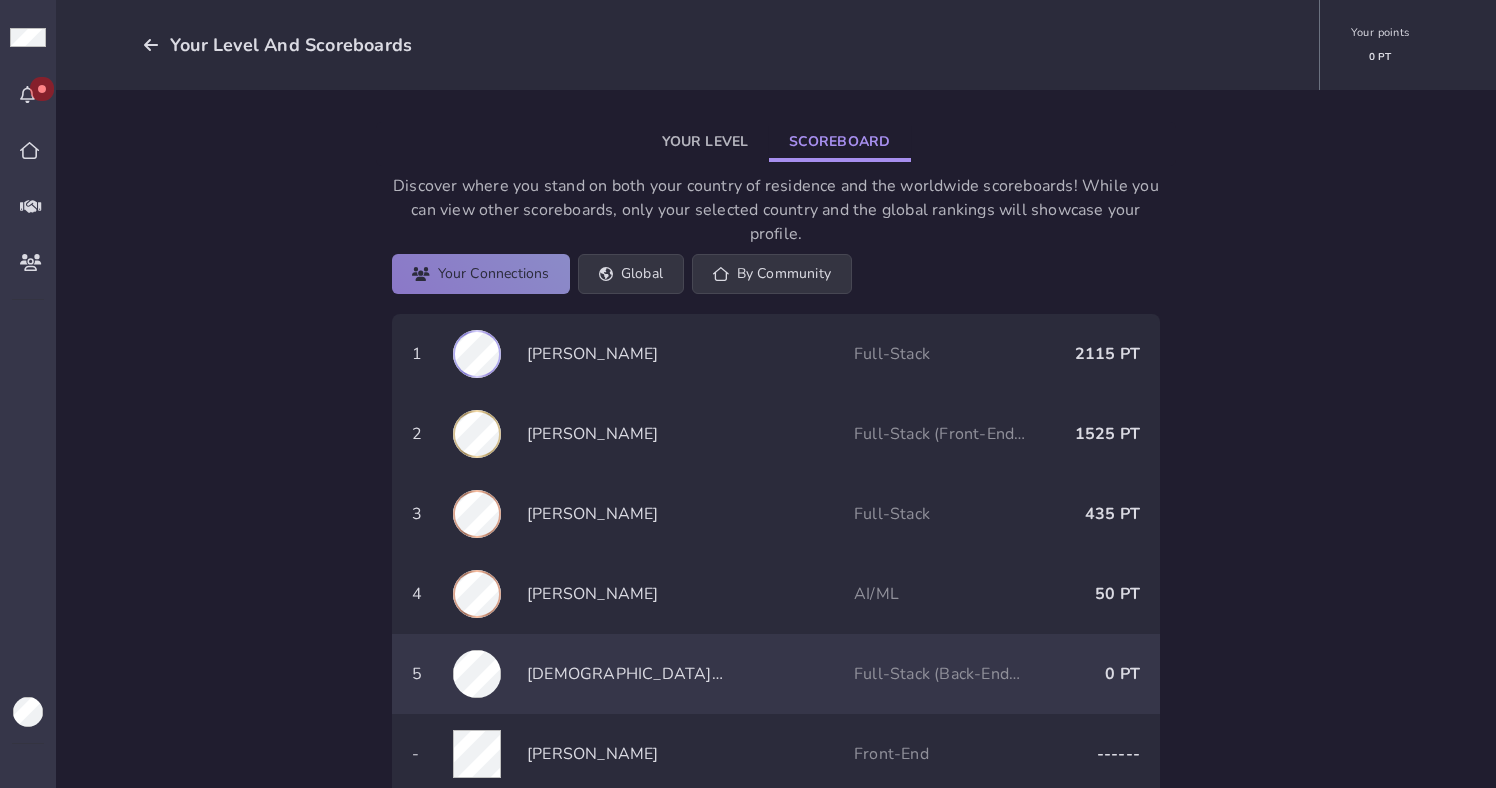 click 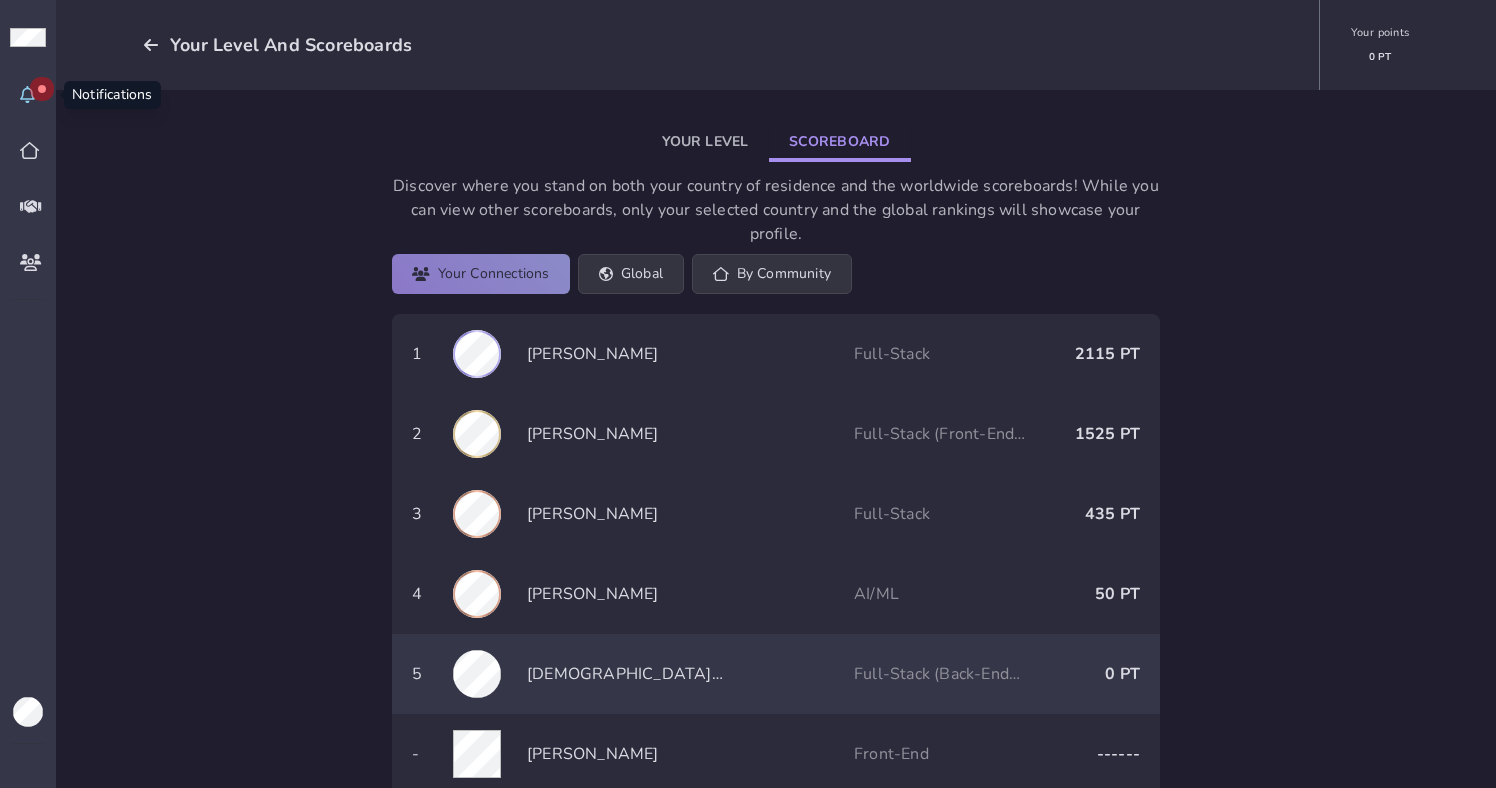 click at bounding box center (42, 89) 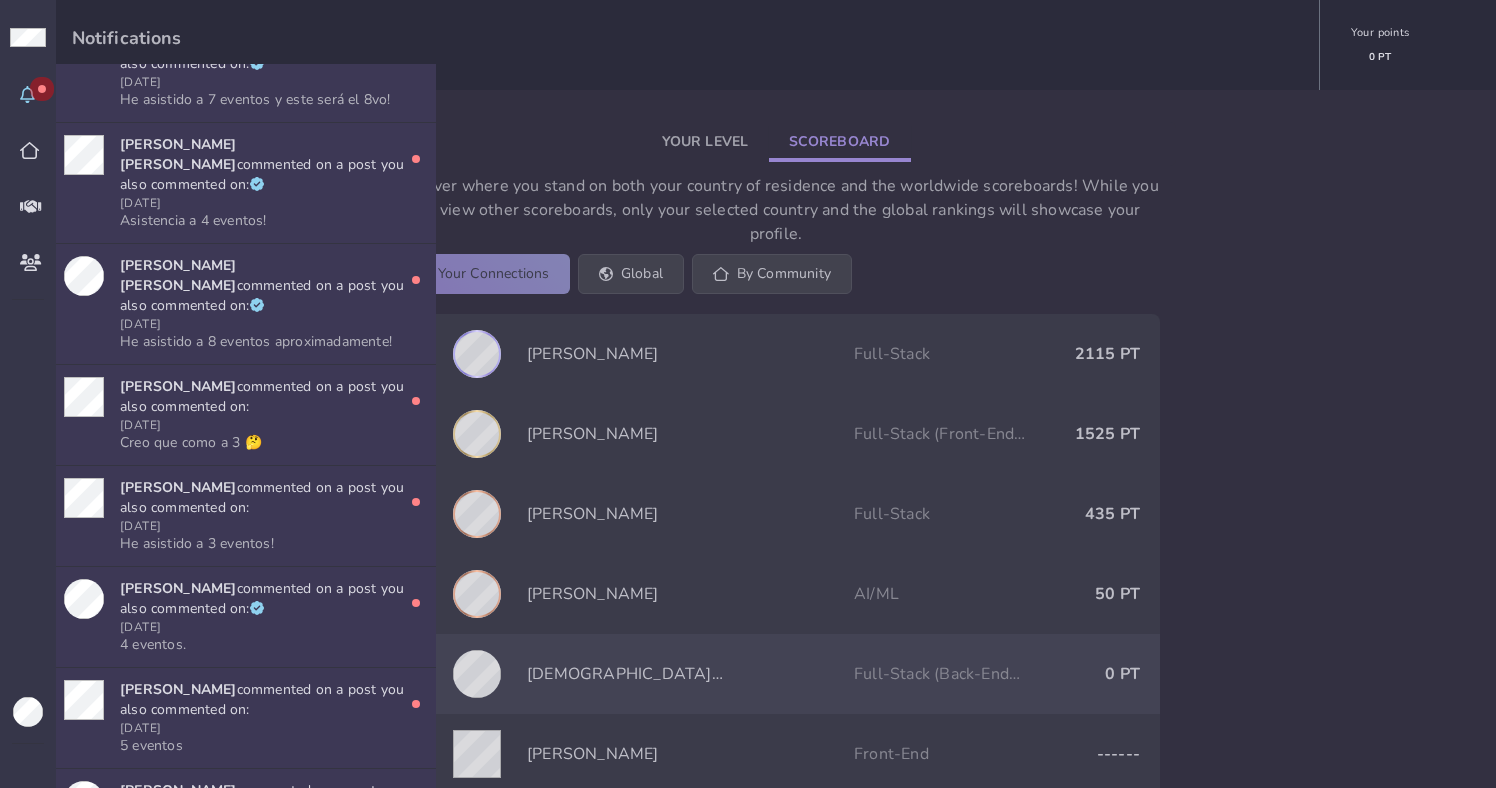 scroll, scrollTop: 2048, scrollLeft: 0, axis: vertical 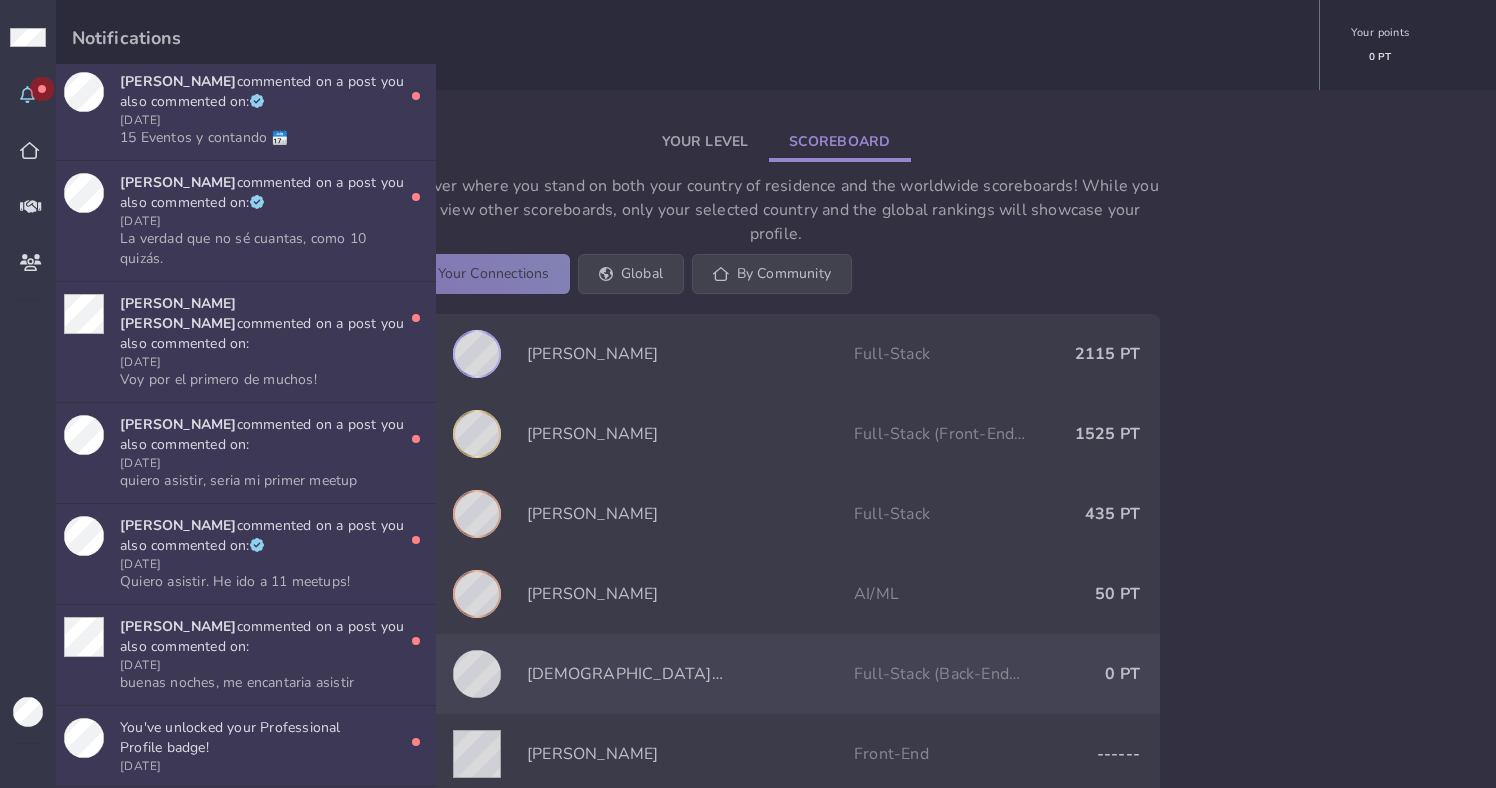 click on "commented on a post you also commented on:" at bounding box center (262, 535) 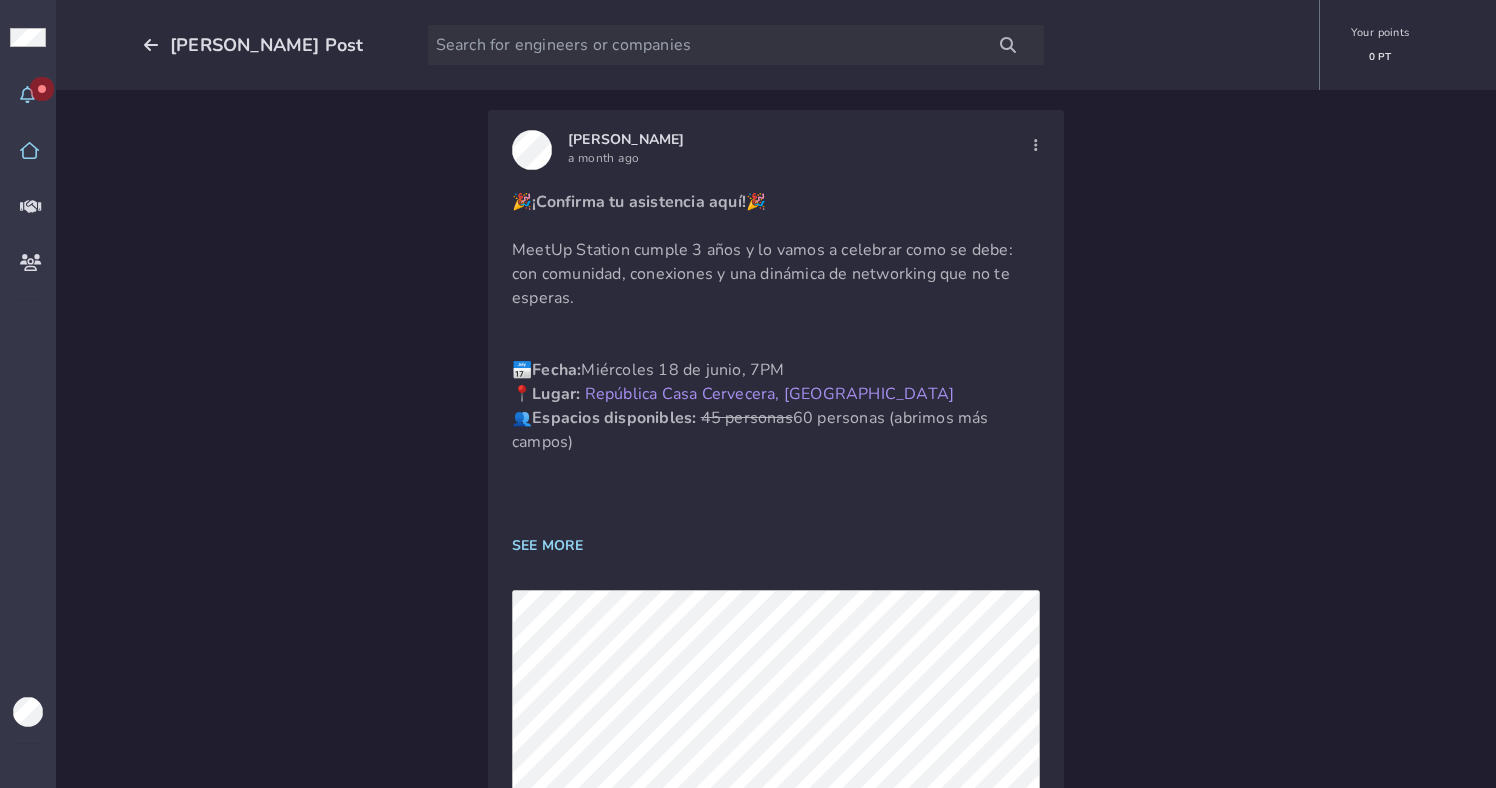 click 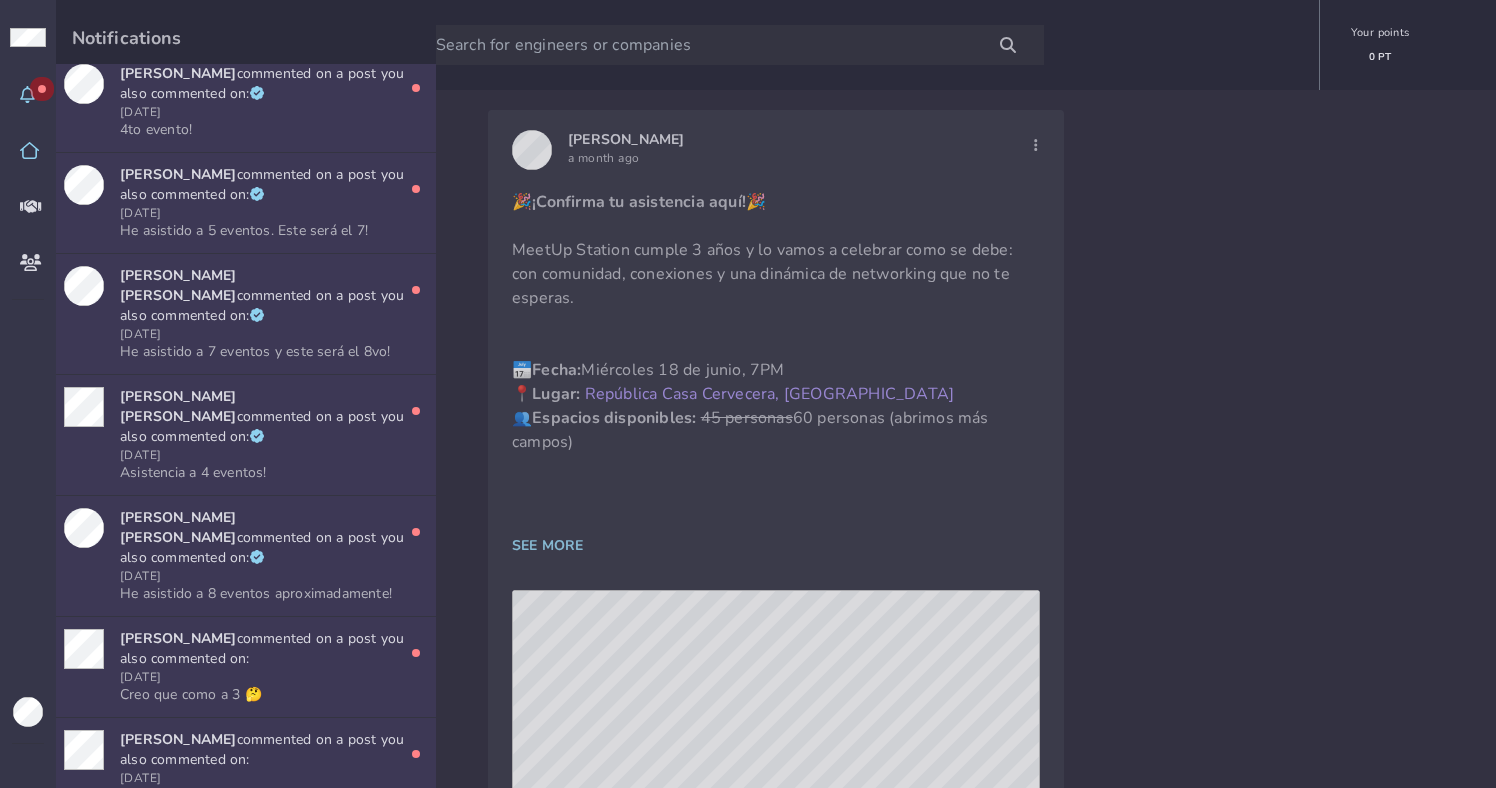 scroll, scrollTop: 60, scrollLeft: 0, axis: vertical 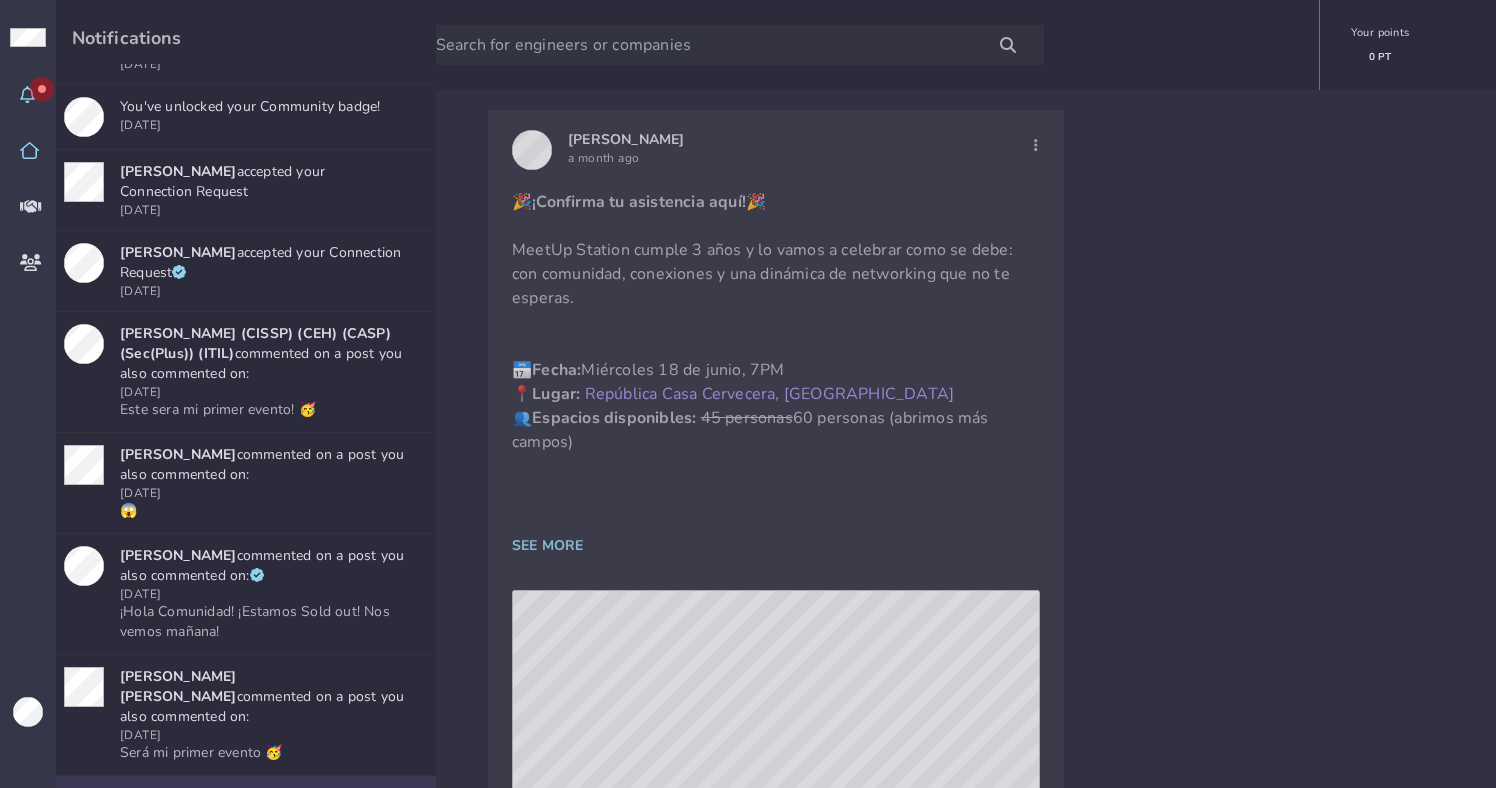 click 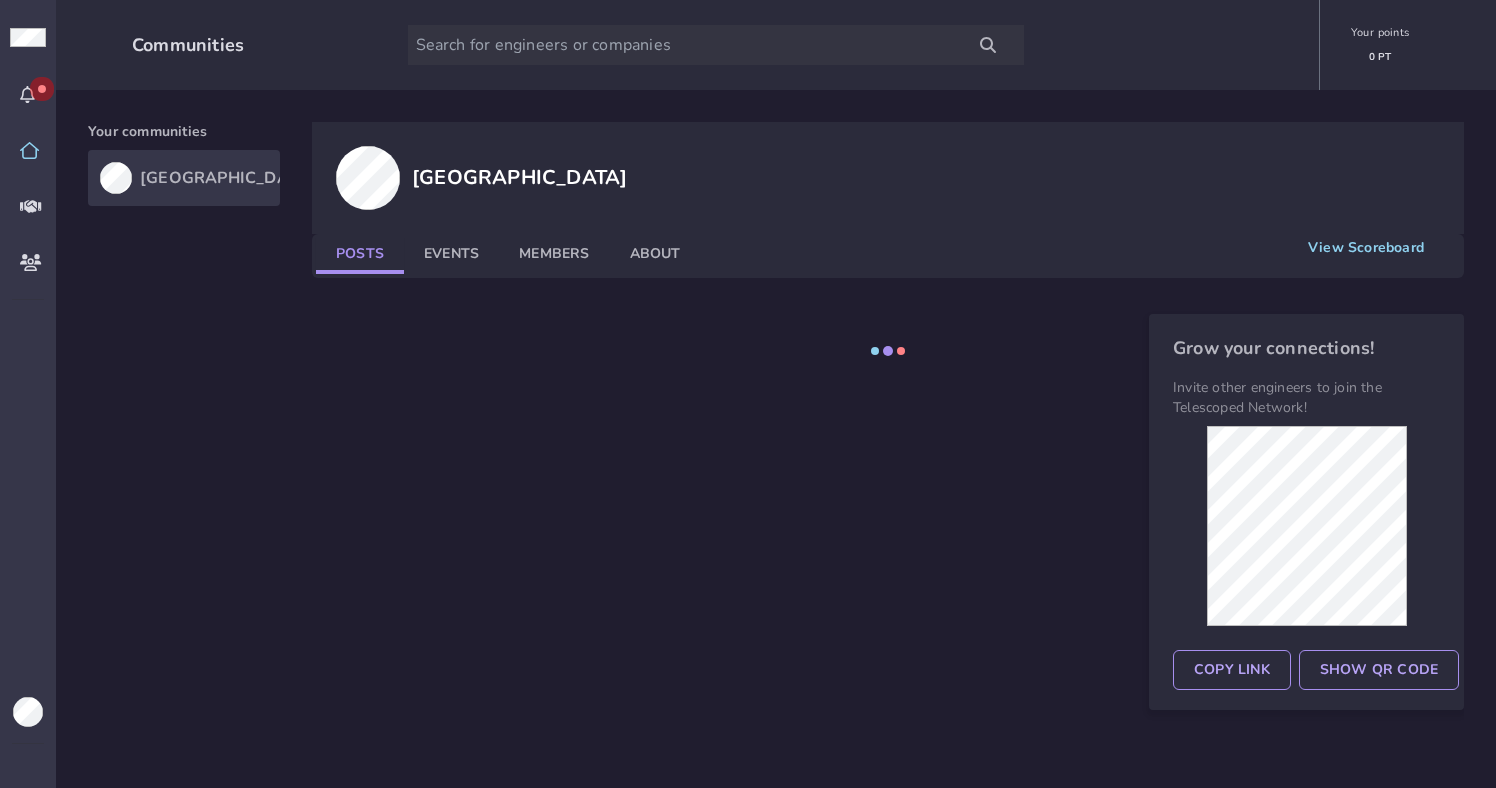 scroll, scrollTop: 0, scrollLeft: 0, axis: both 